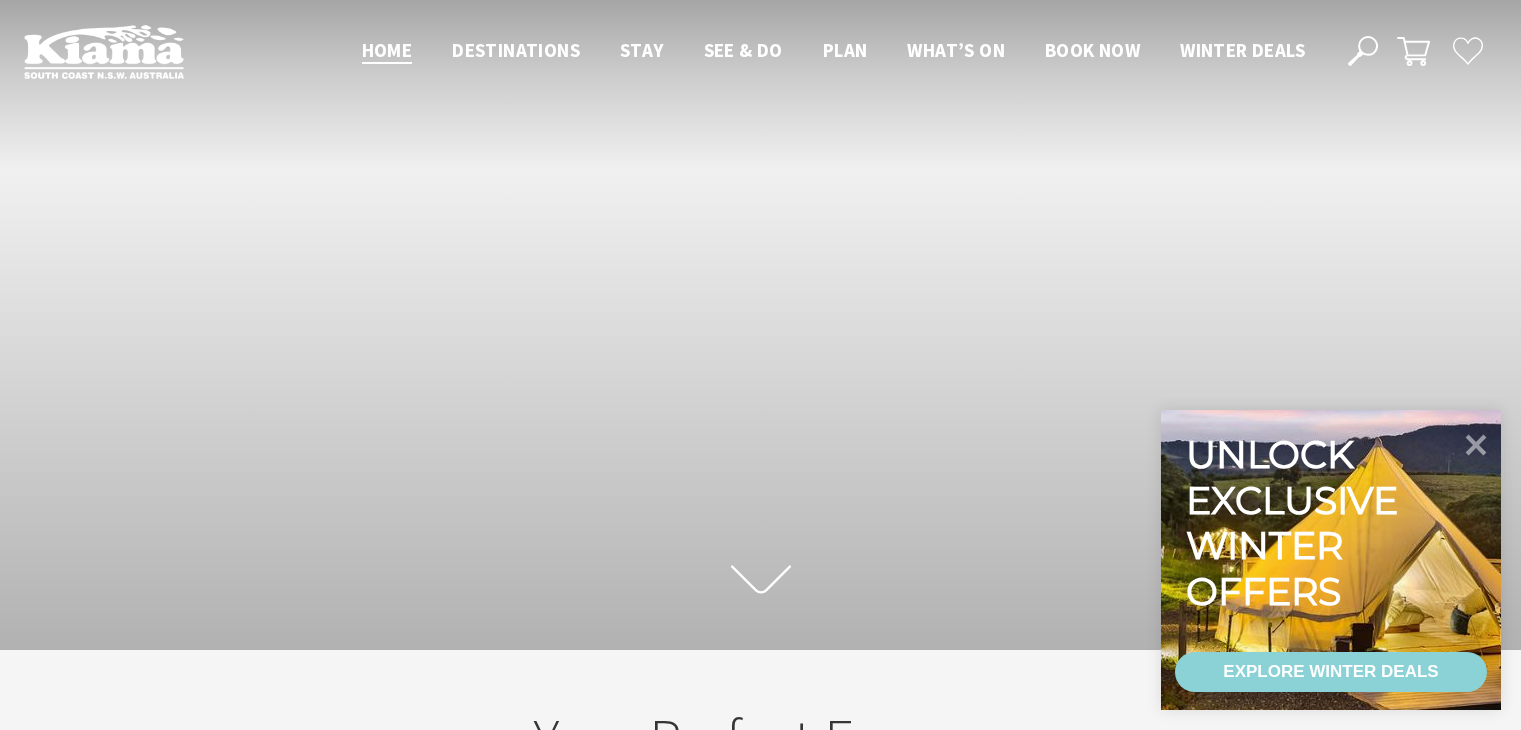 scroll, scrollTop: 0, scrollLeft: 0, axis: both 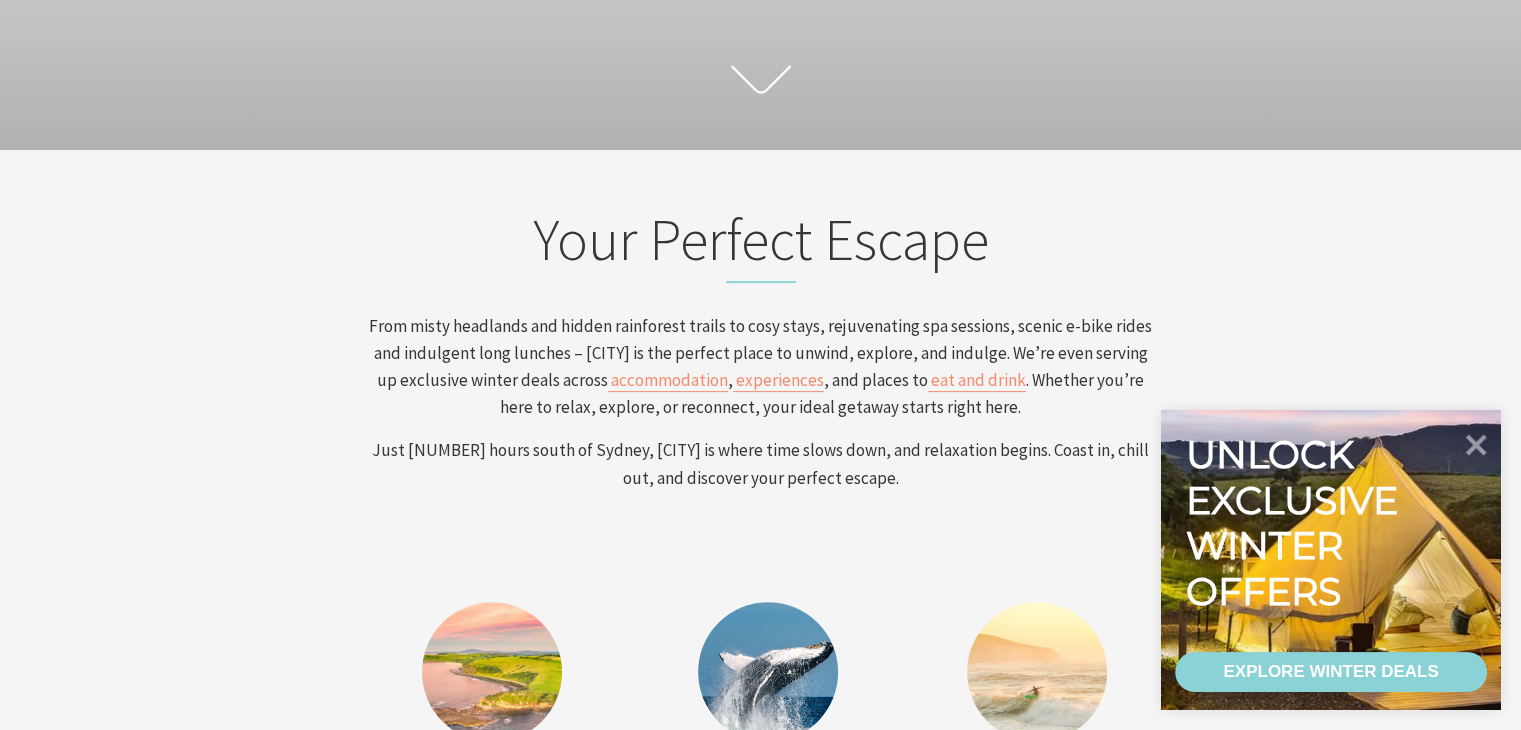 click 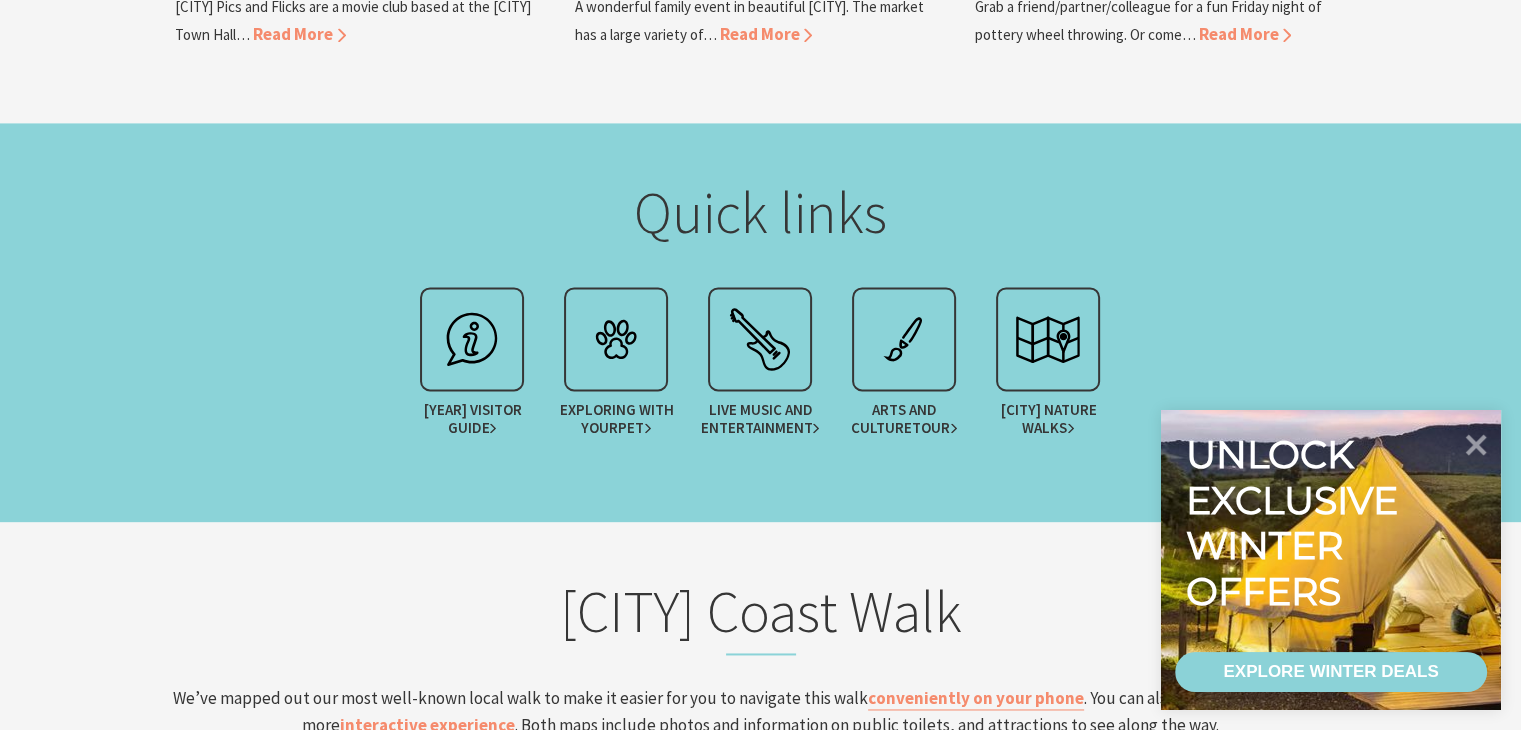 scroll, scrollTop: 2850, scrollLeft: 0, axis: vertical 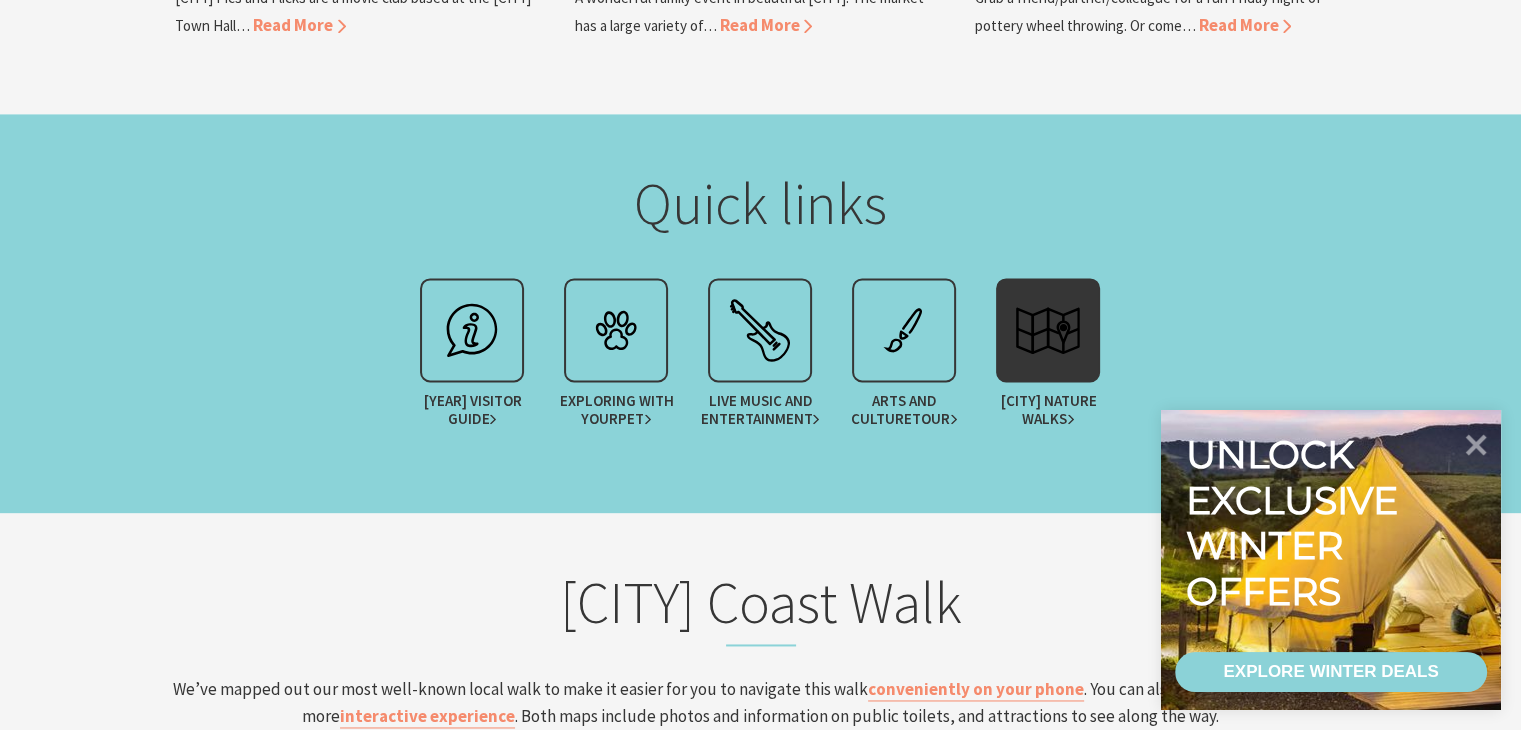 click at bounding box center [1048, 330] 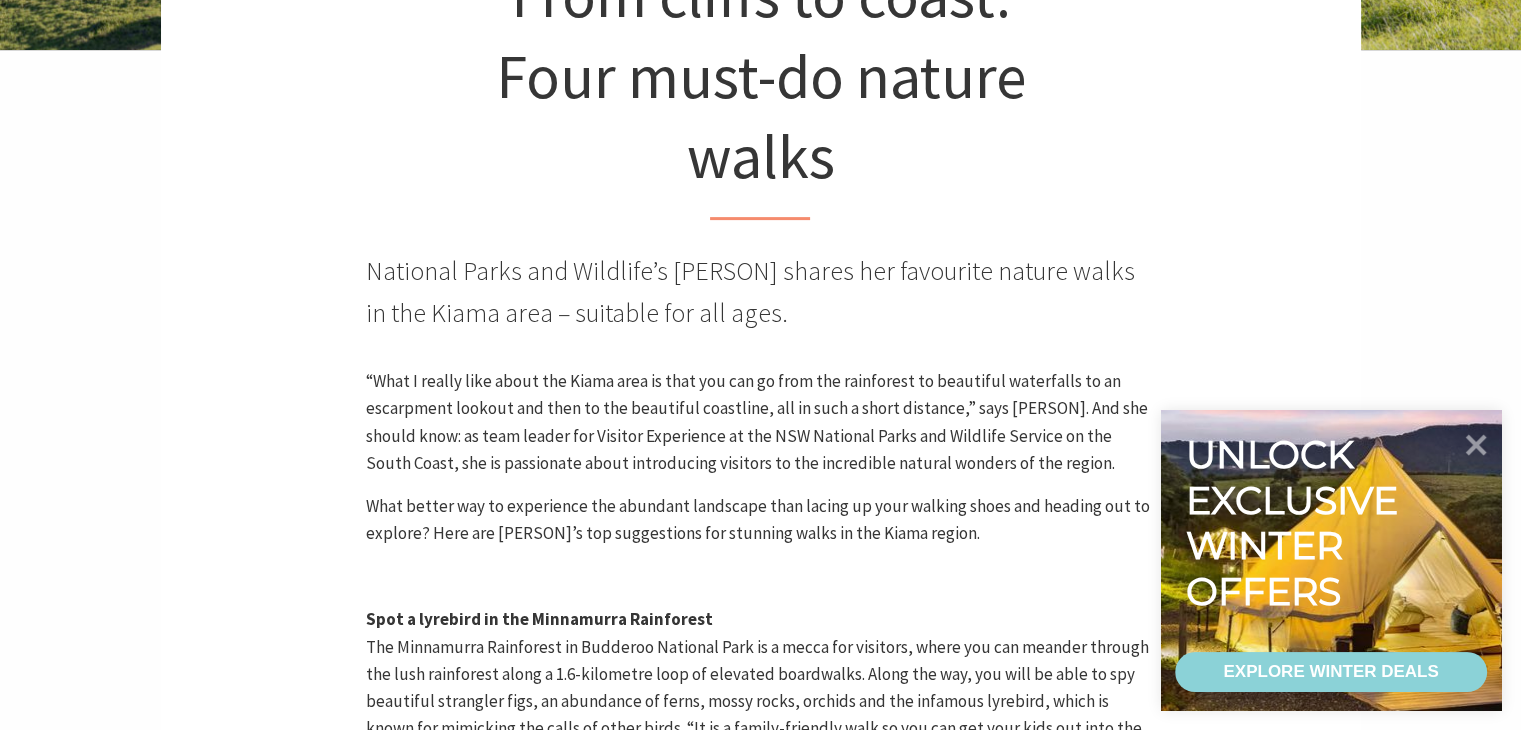 scroll, scrollTop: 0, scrollLeft: 0, axis: both 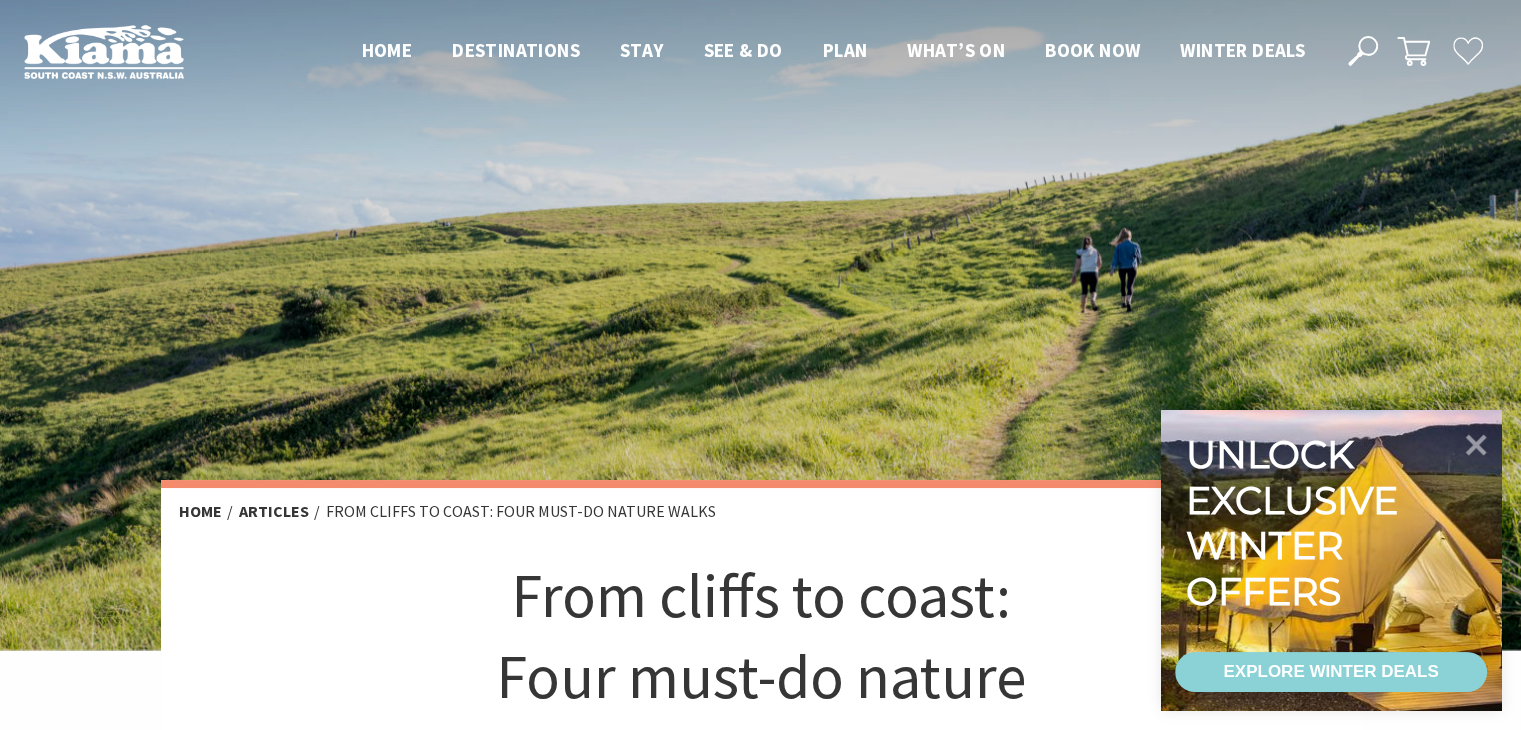 click on "EXPLORE WINTER DEALS" at bounding box center [1330, 672] 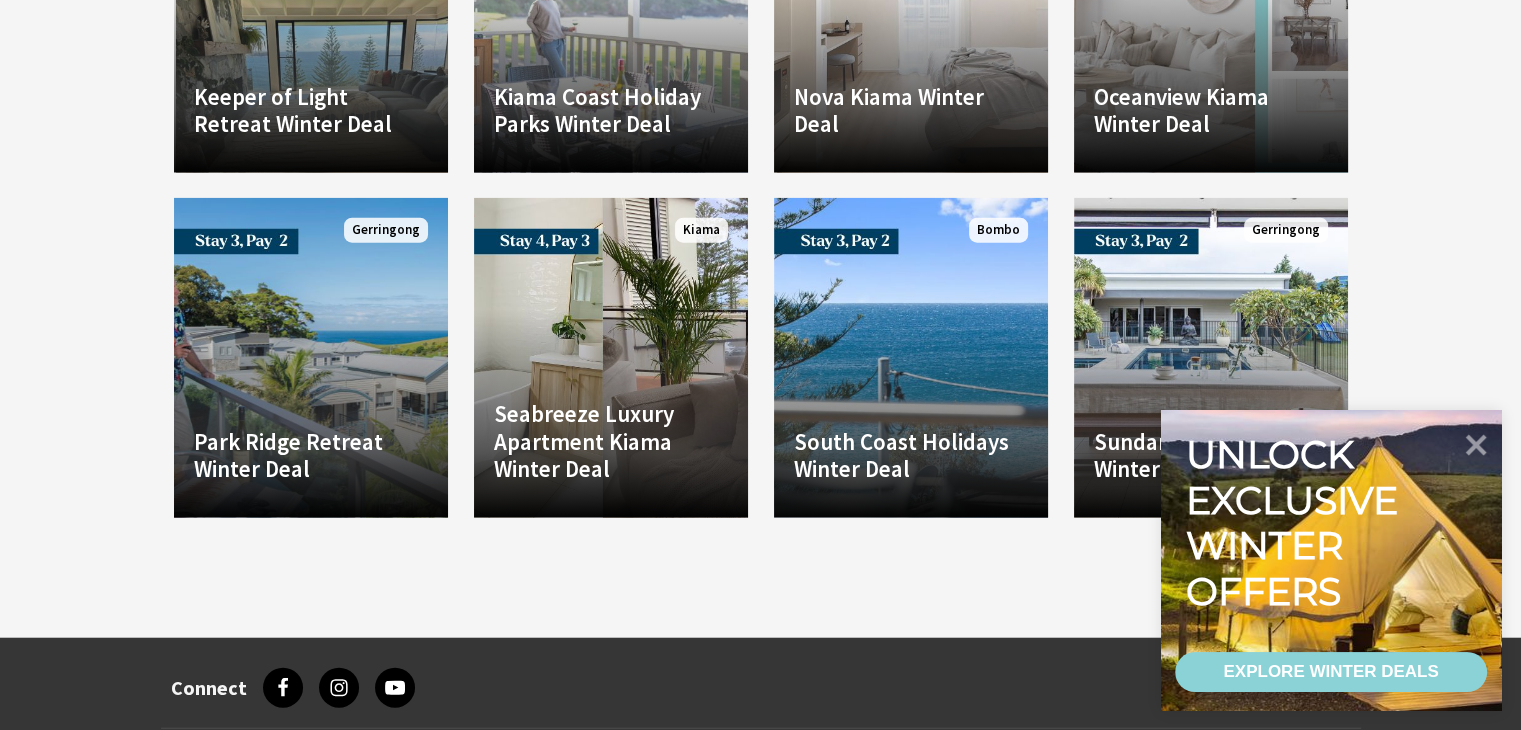 scroll, scrollTop: 4800, scrollLeft: 0, axis: vertical 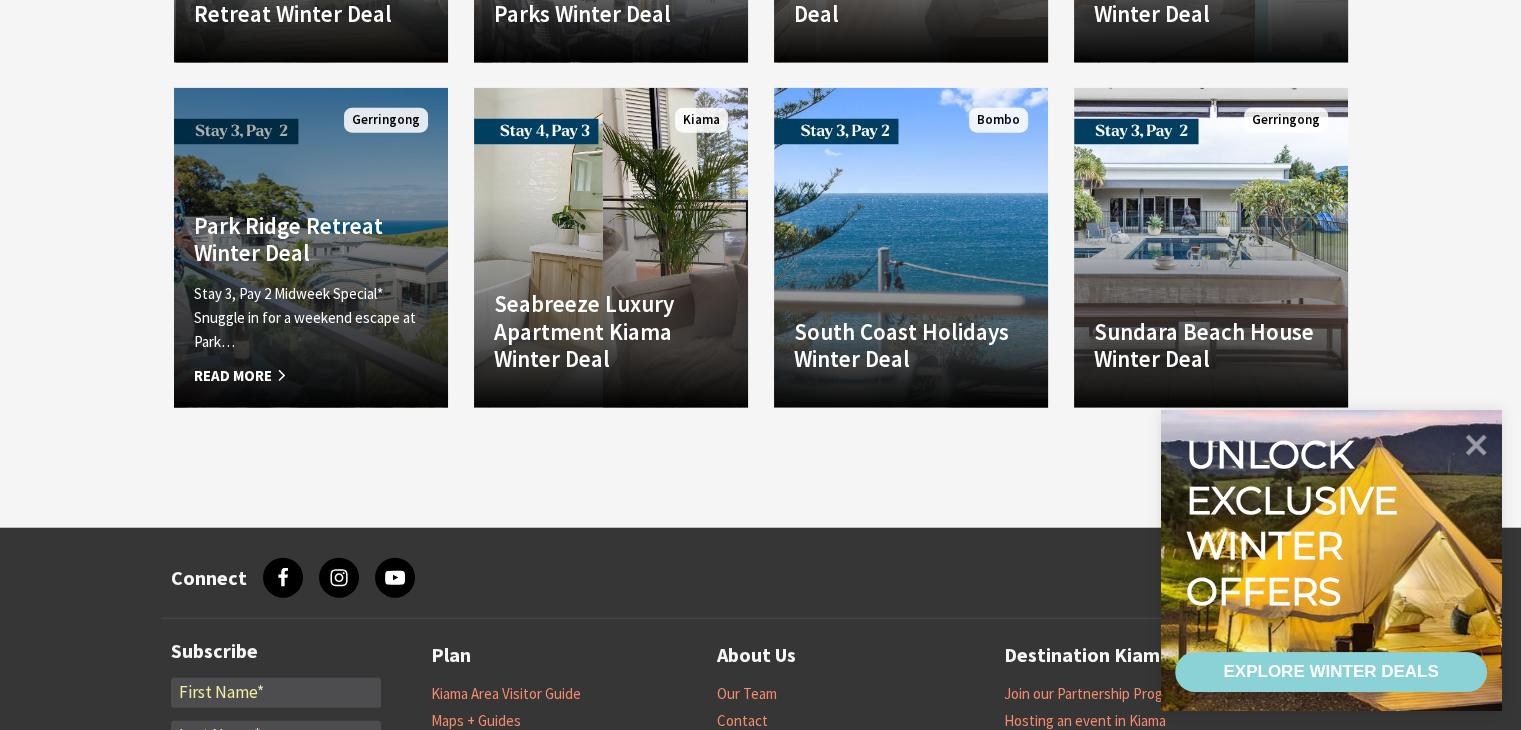 click on "Park Ridge Retreat Winter Deal" at bounding box center (311, 239) 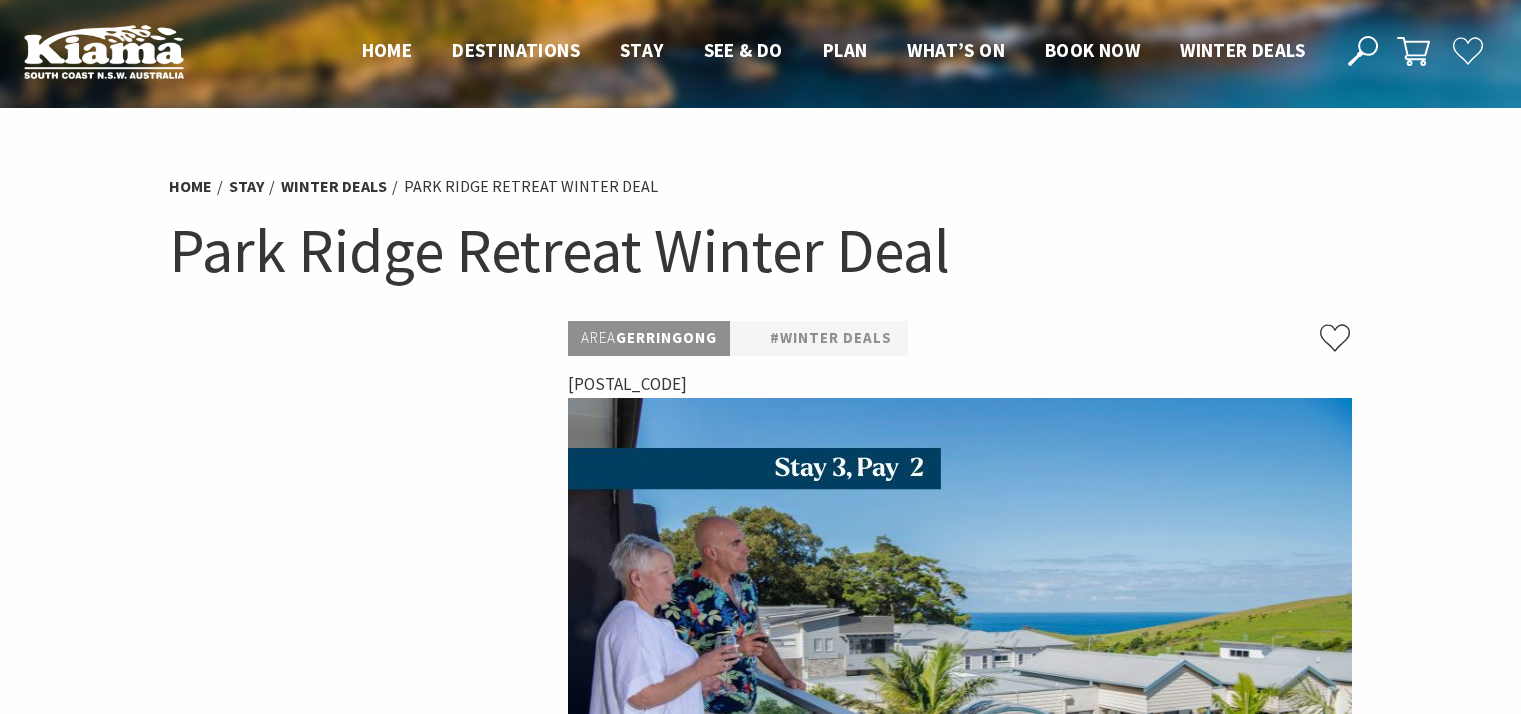scroll, scrollTop: 0, scrollLeft: 0, axis: both 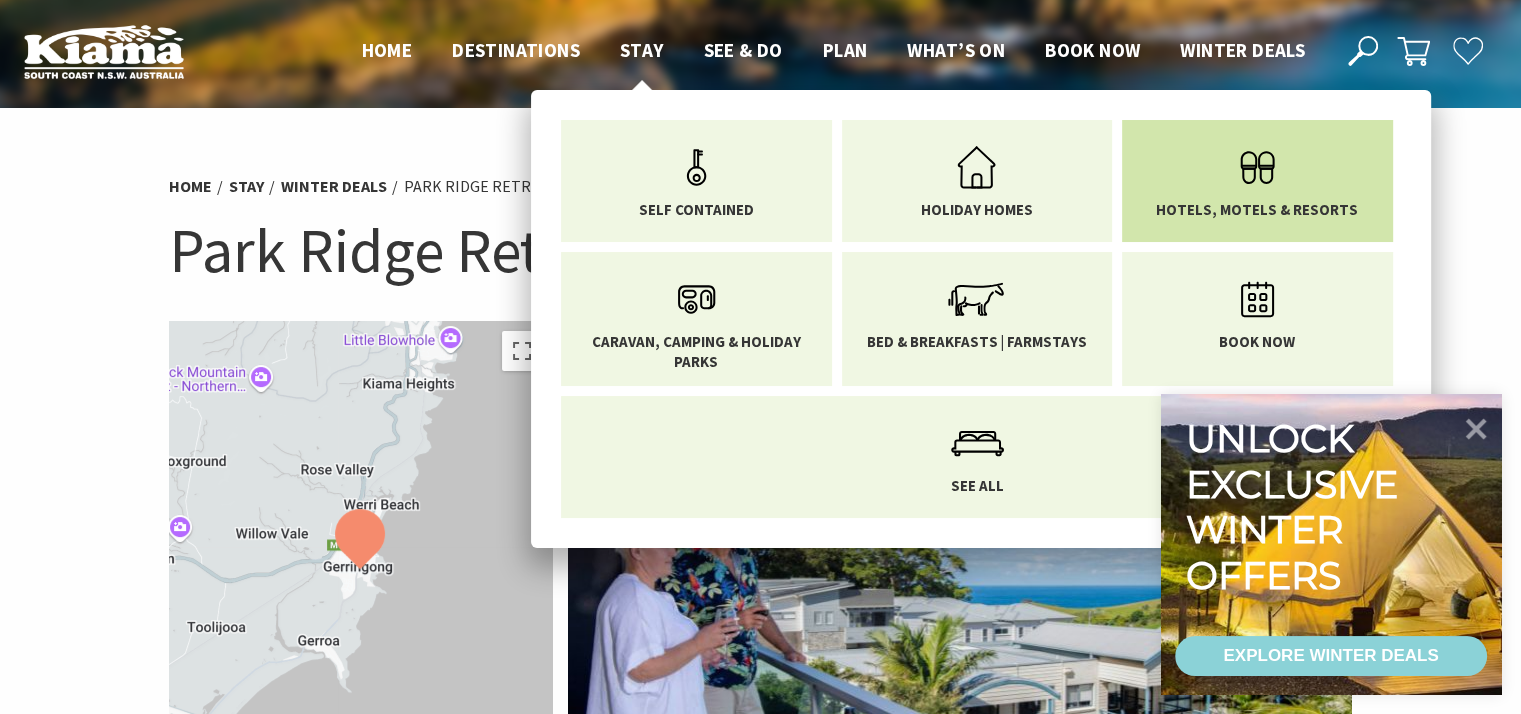click on "Hotels, Motels & Resorts" at bounding box center [1257, 177] 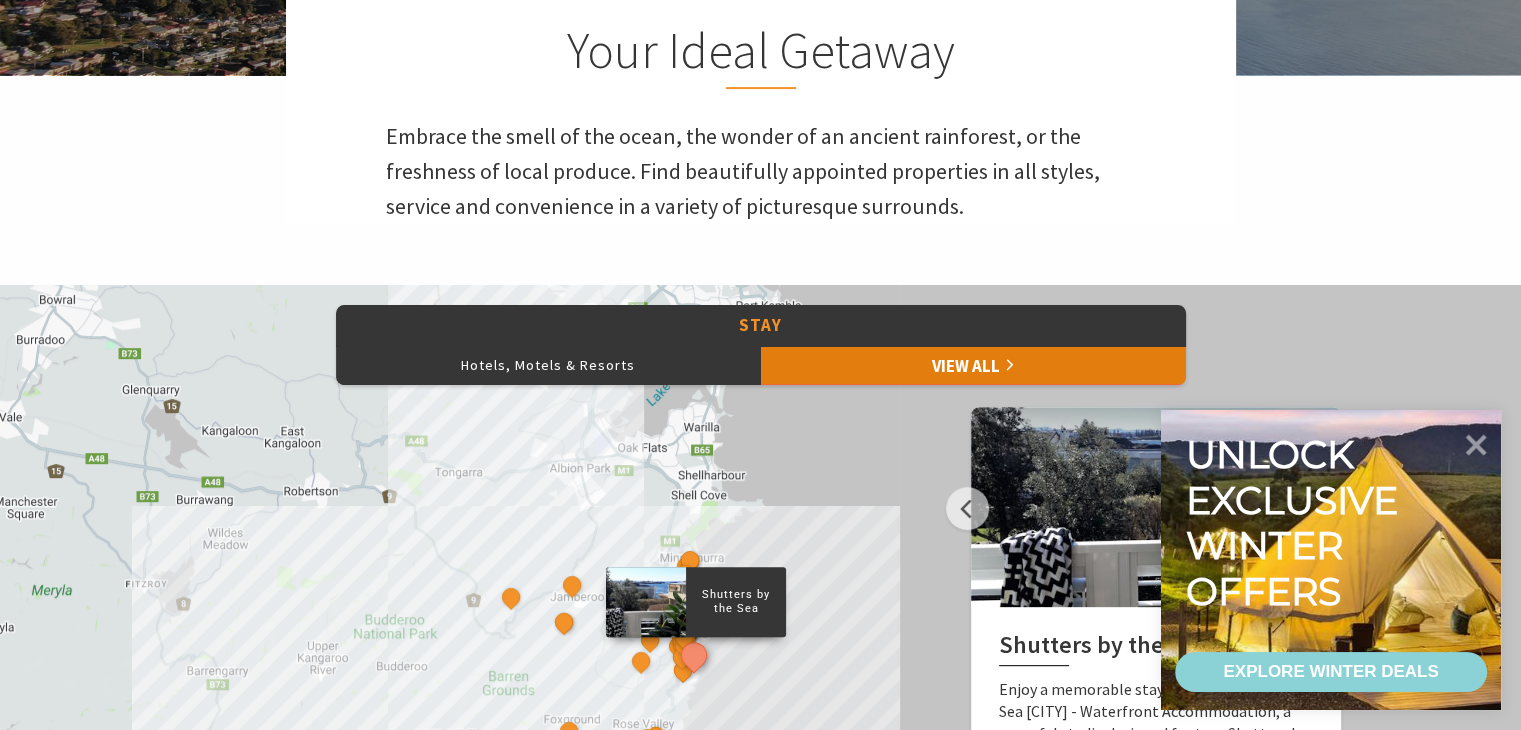 scroll, scrollTop: 600, scrollLeft: 0, axis: vertical 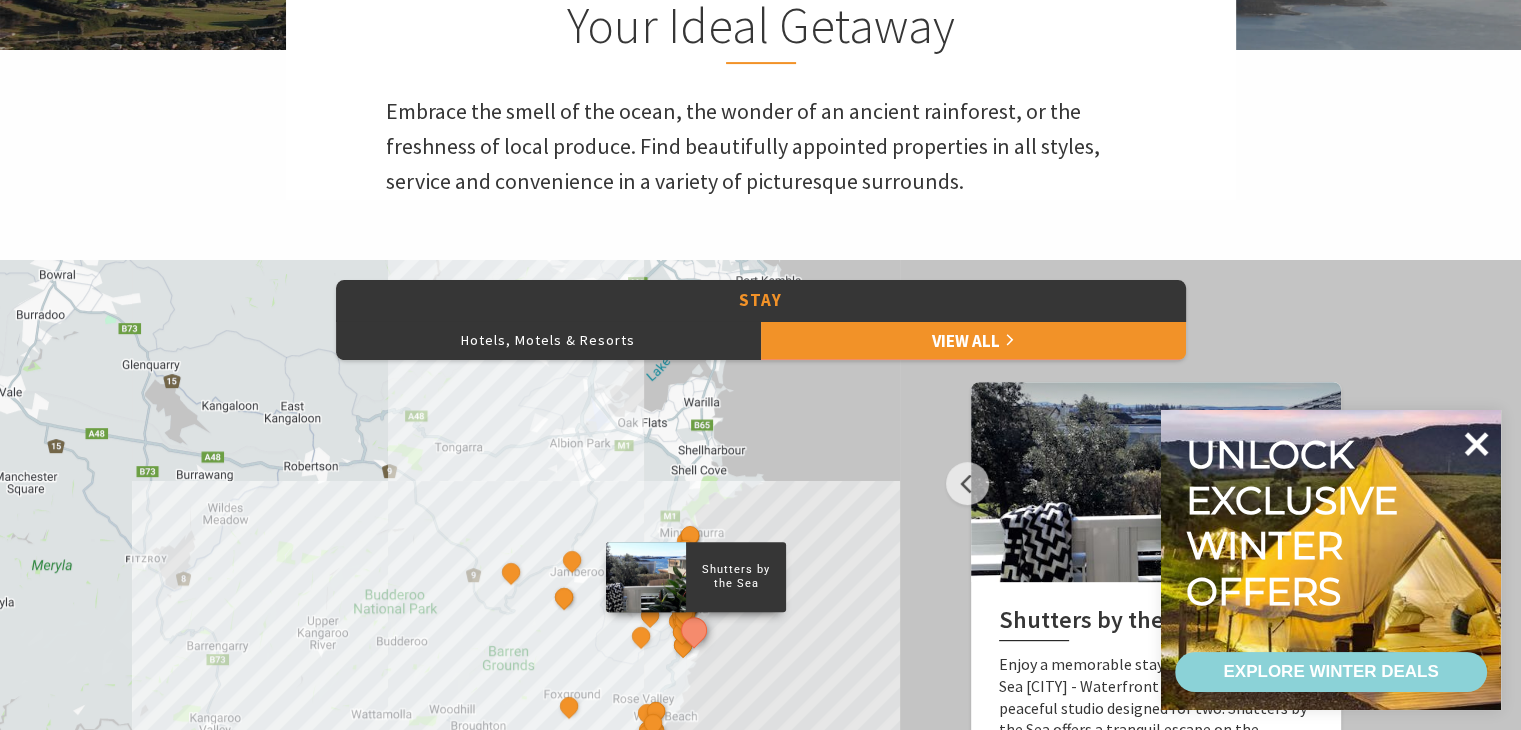 click 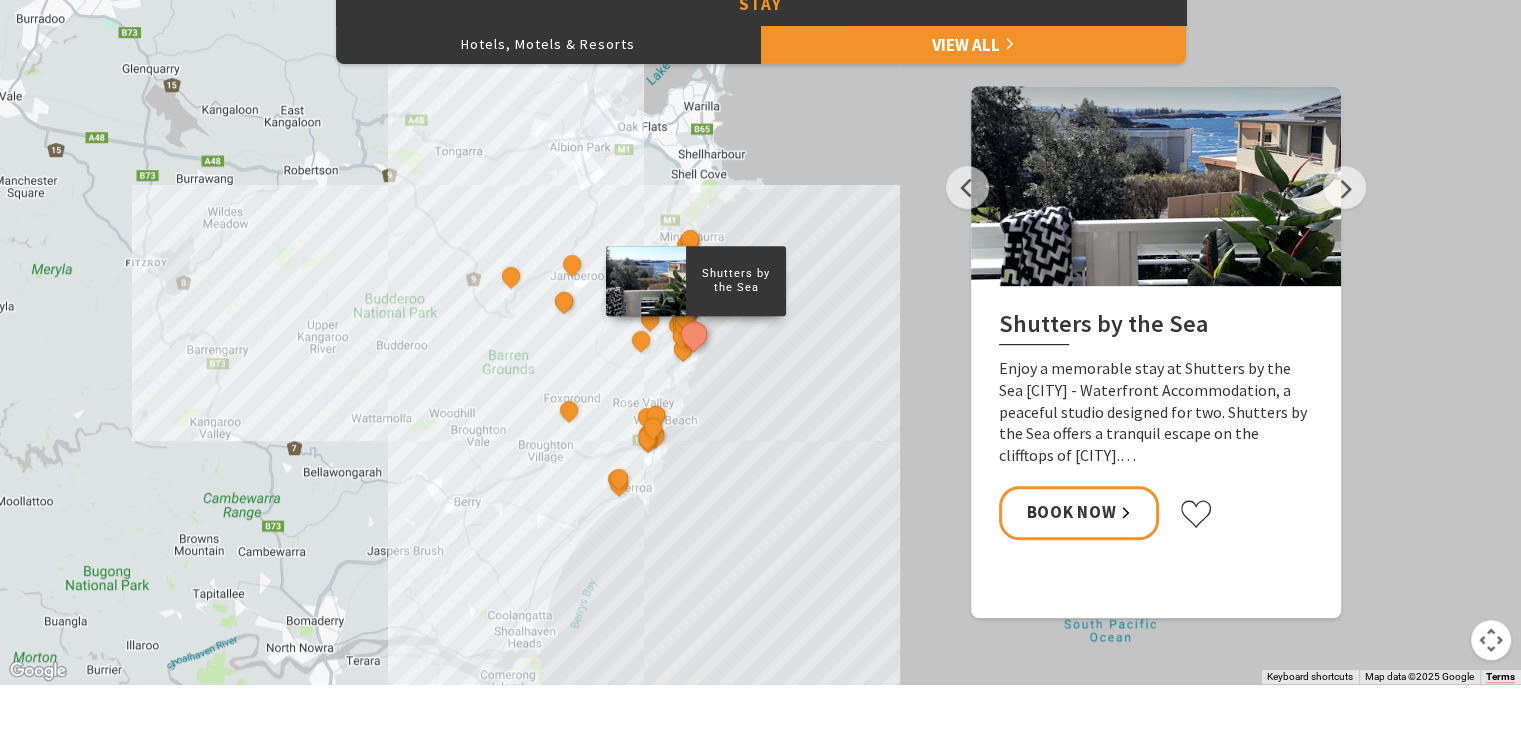 scroll, scrollTop: 900, scrollLeft: 0, axis: vertical 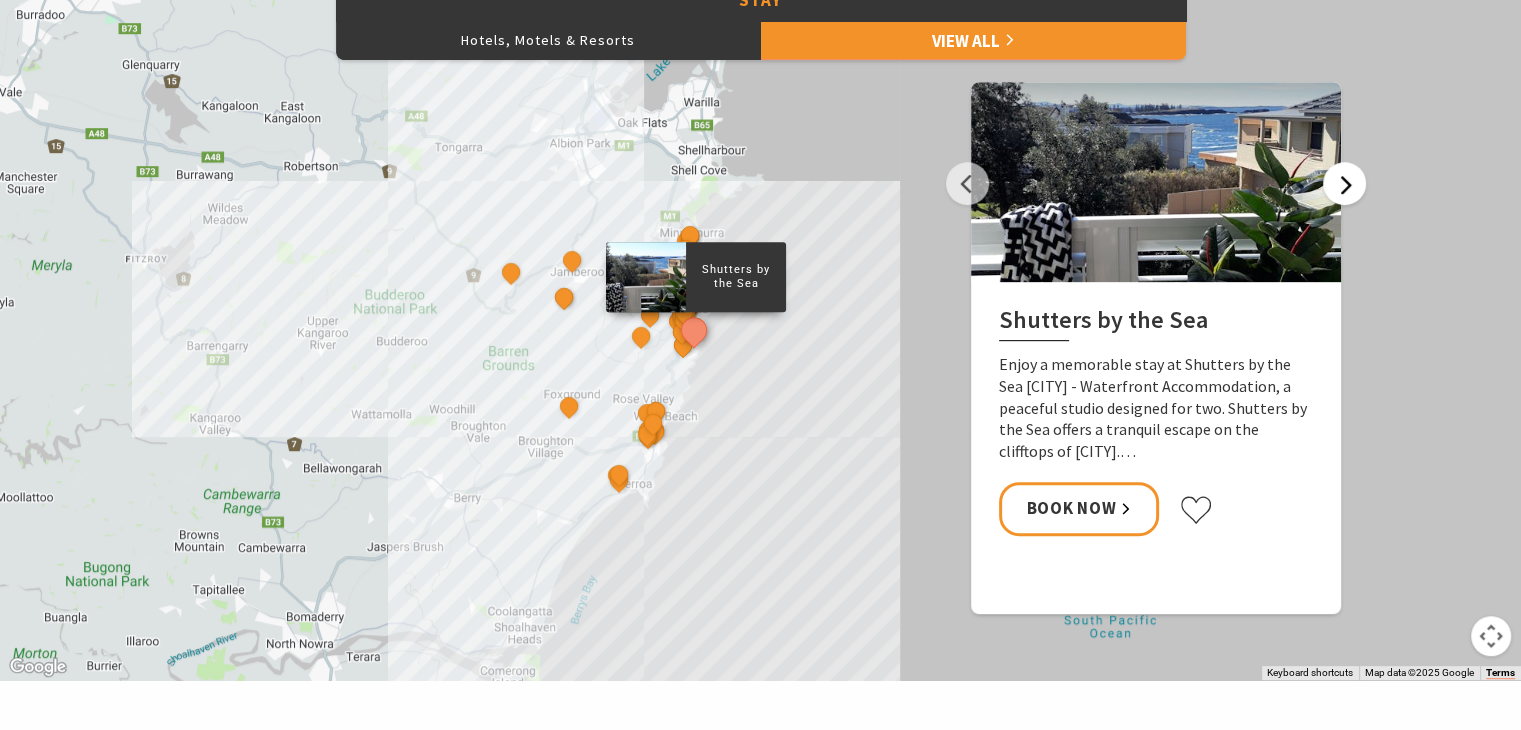 click on "Next" at bounding box center (1344, 183) 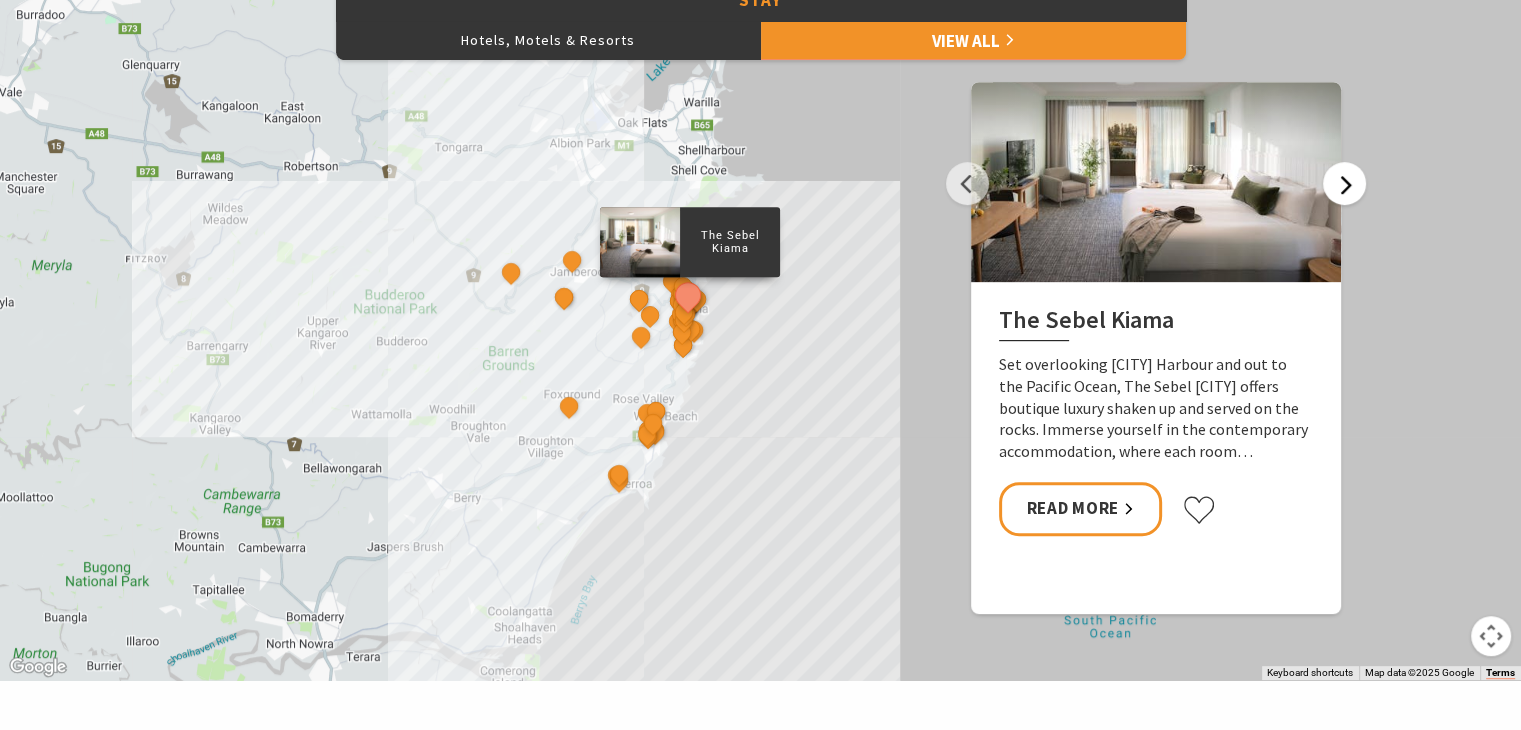 click on "Next" at bounding box center (1344, 183) 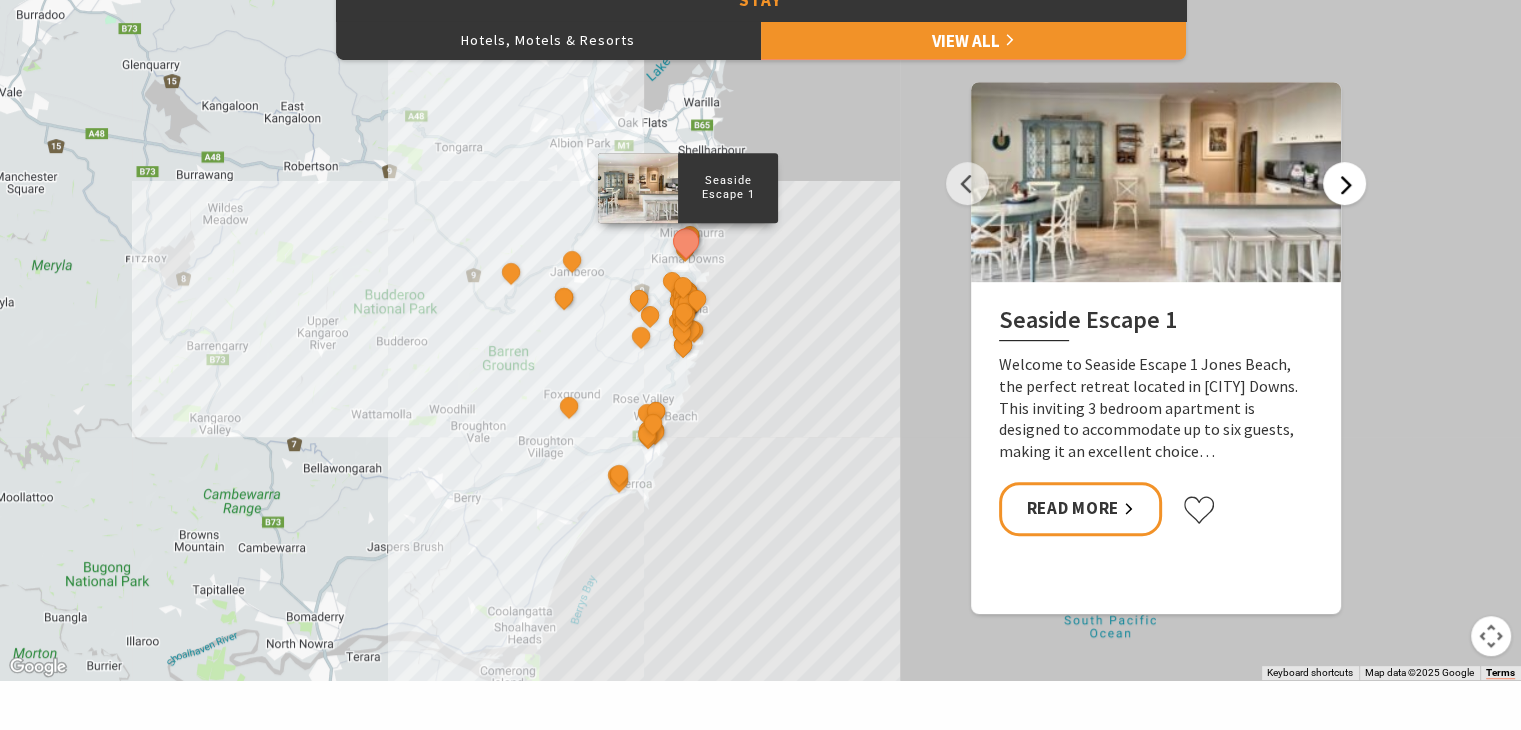 click on "Next" at bounding box center [1344, 183] 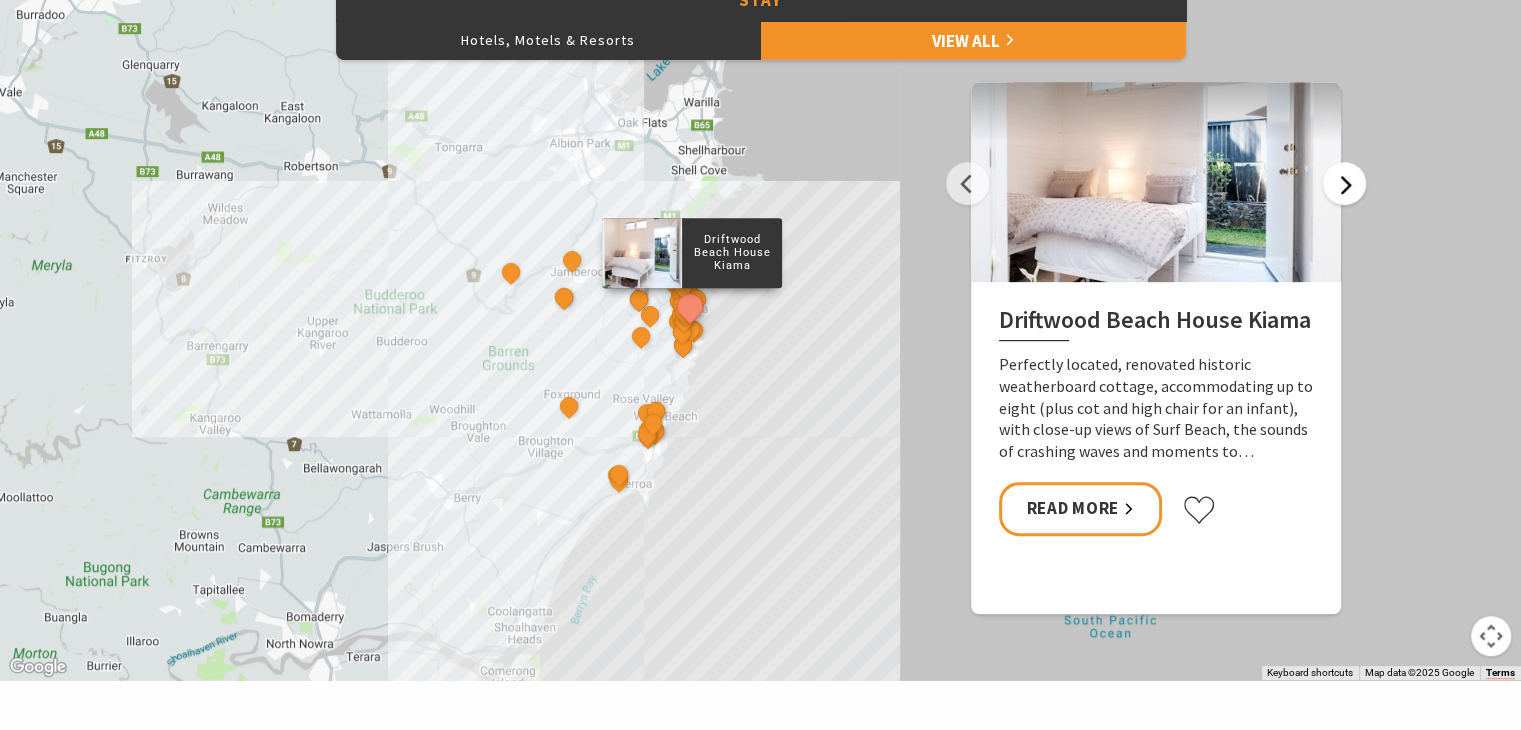 click on "Next" at bounding box center [1344, 183] 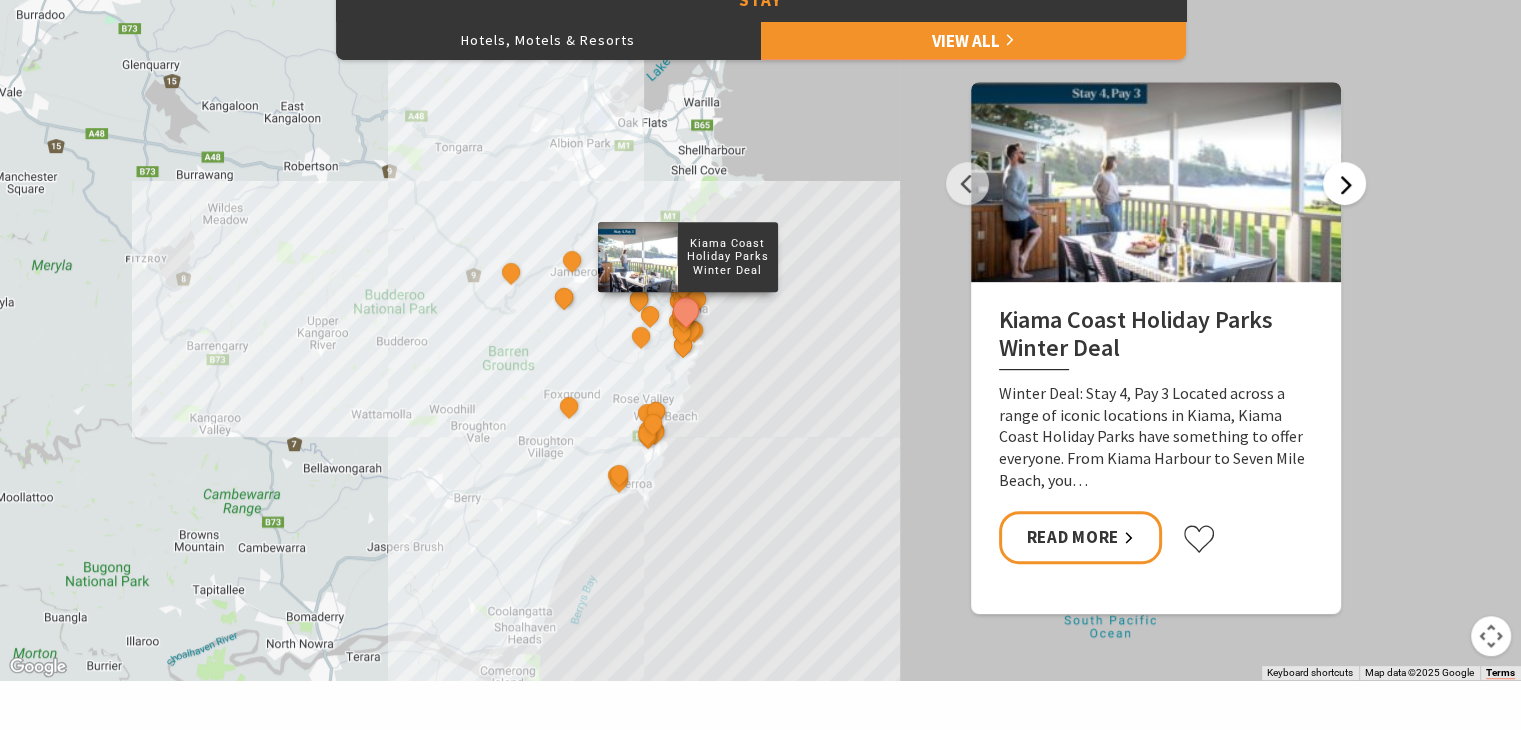 click on "Next" at bounding box center (1344, 183) 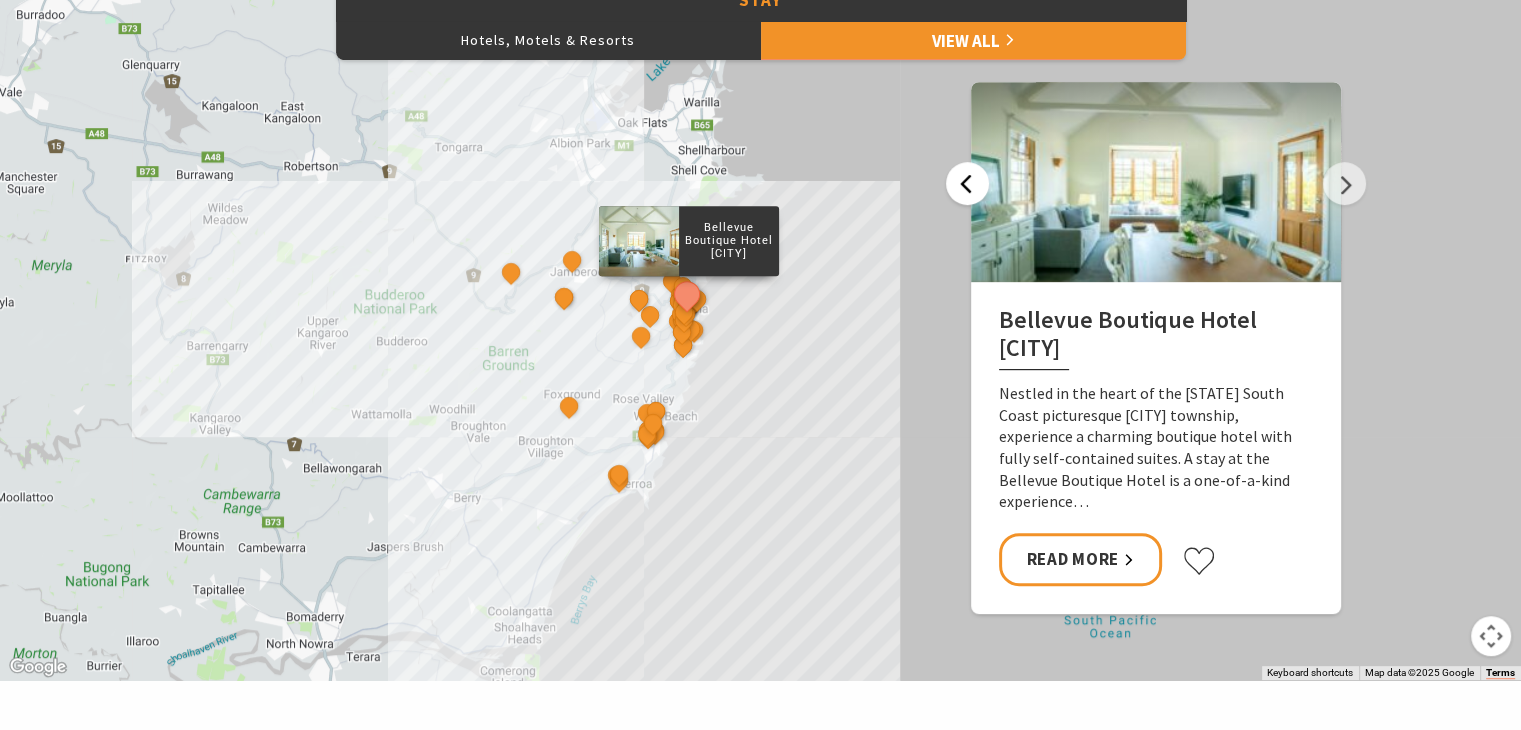 click on "Previous" at bounding box center [967, 183] 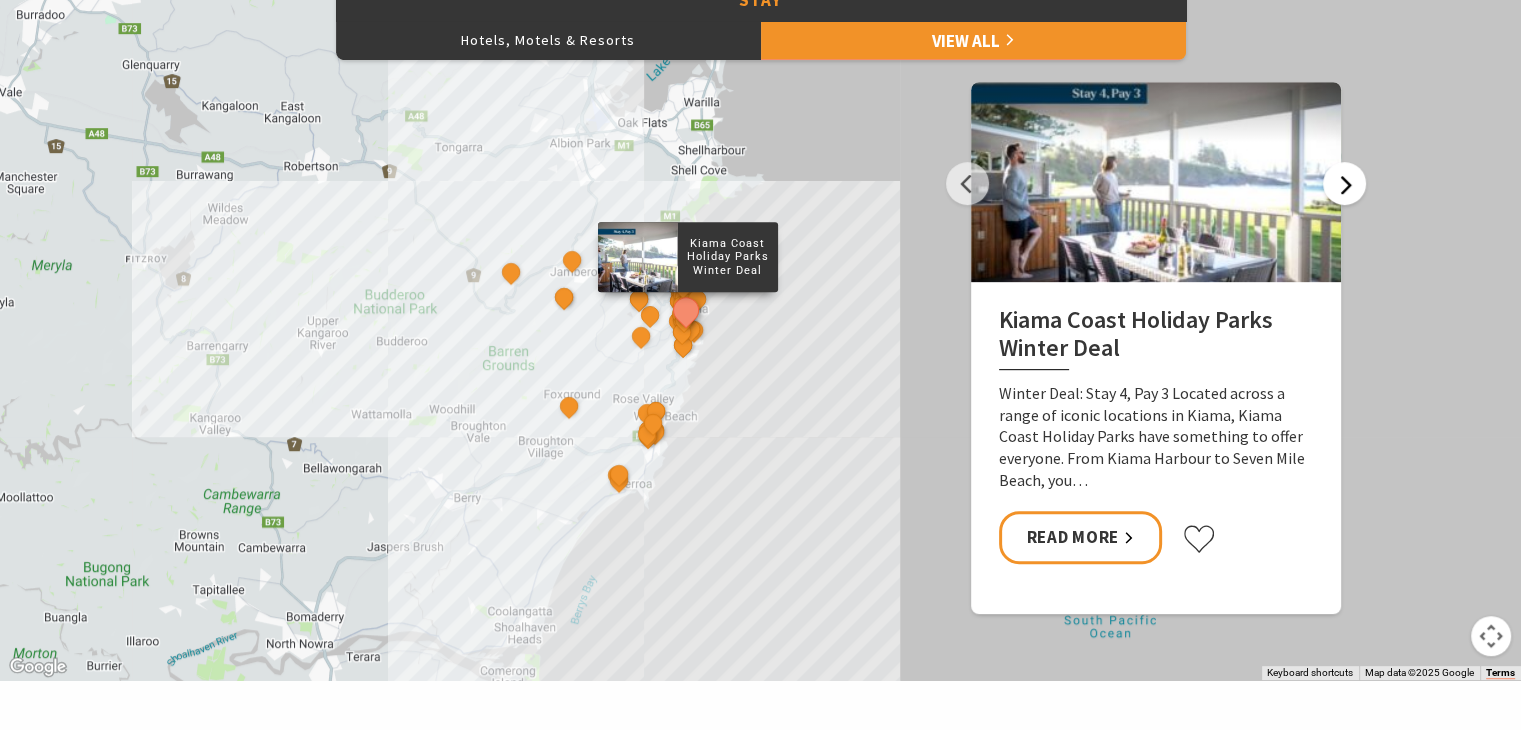 click on "Next" at bounding box center [1344, 183] 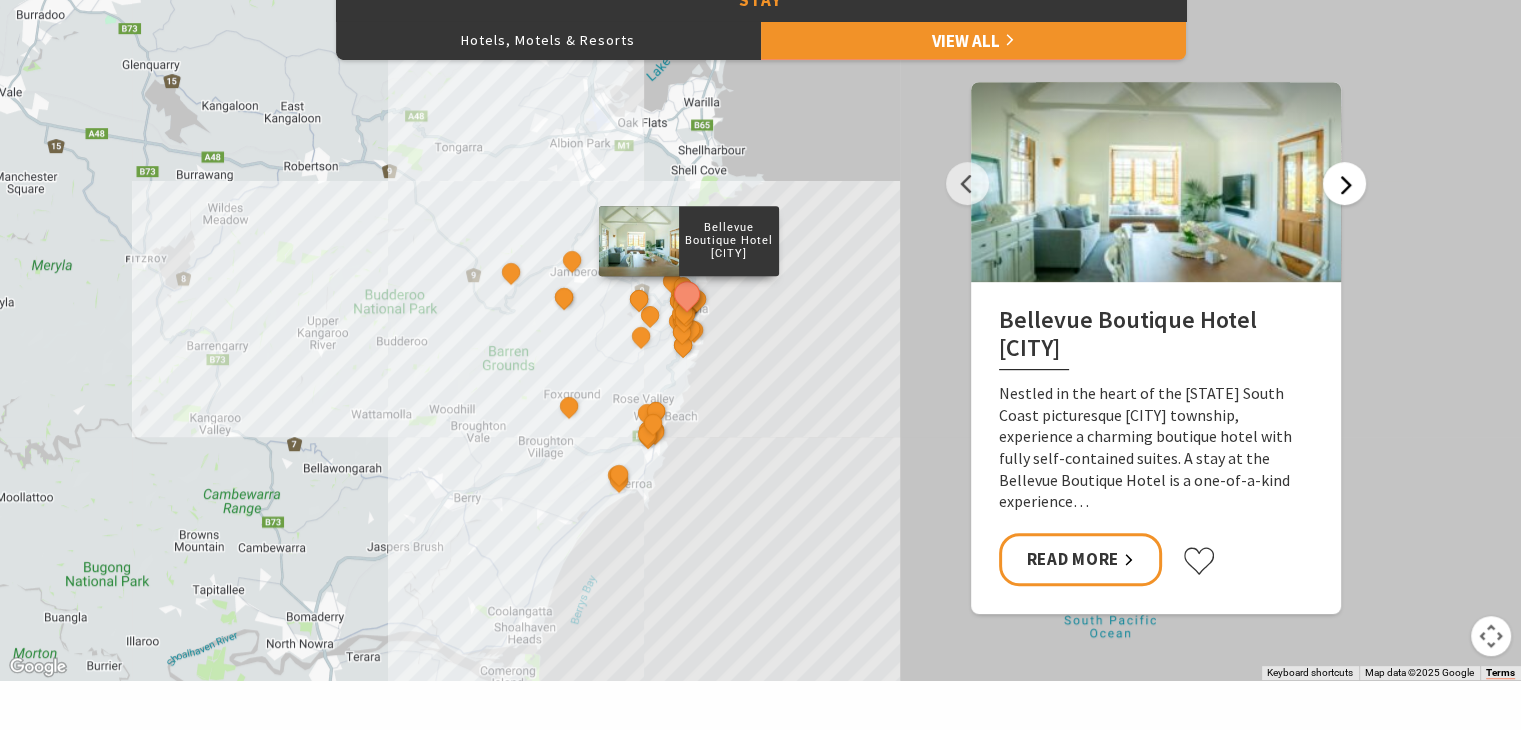 click on "Next" at bounding box center (1344, 183) 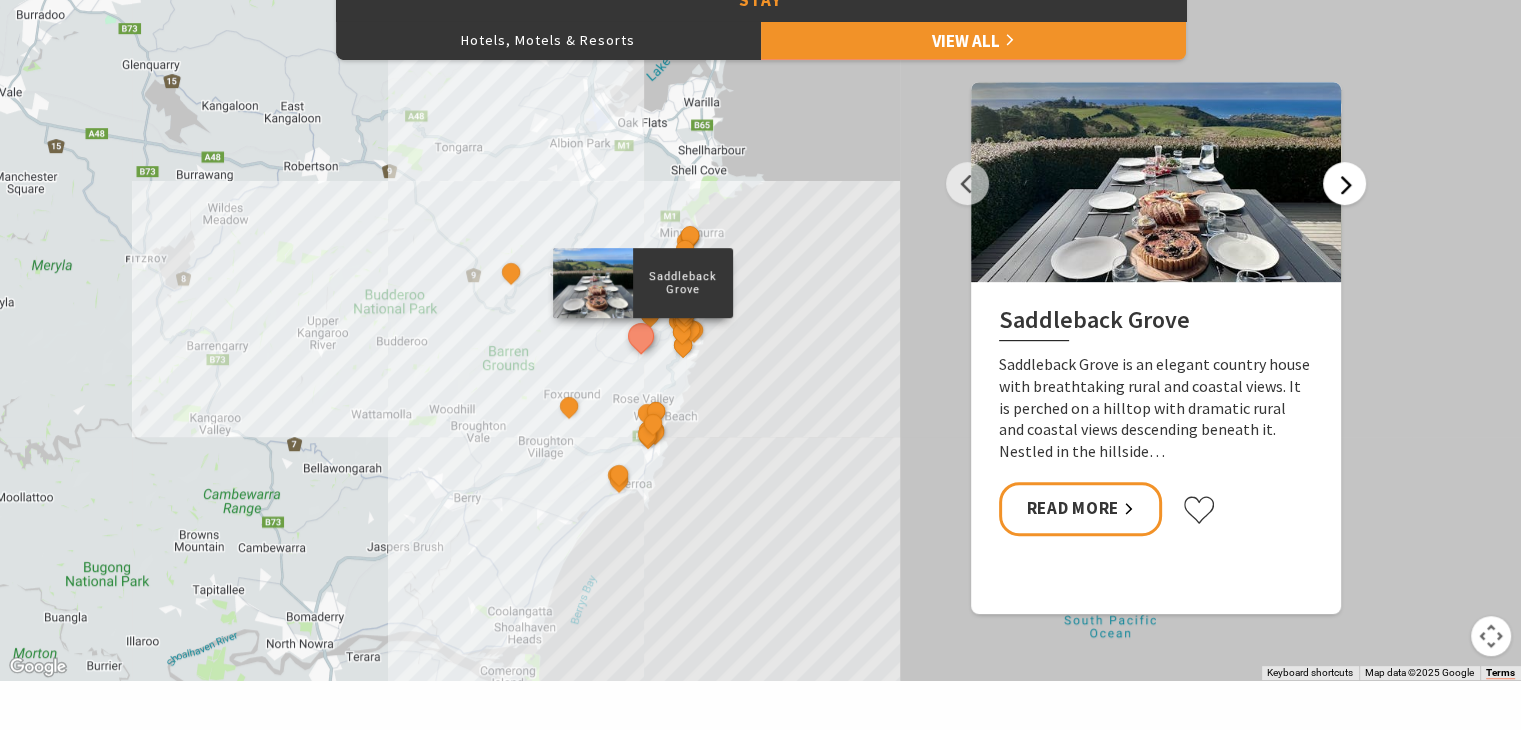 click on "Next" at bounding box center [1344, 183] 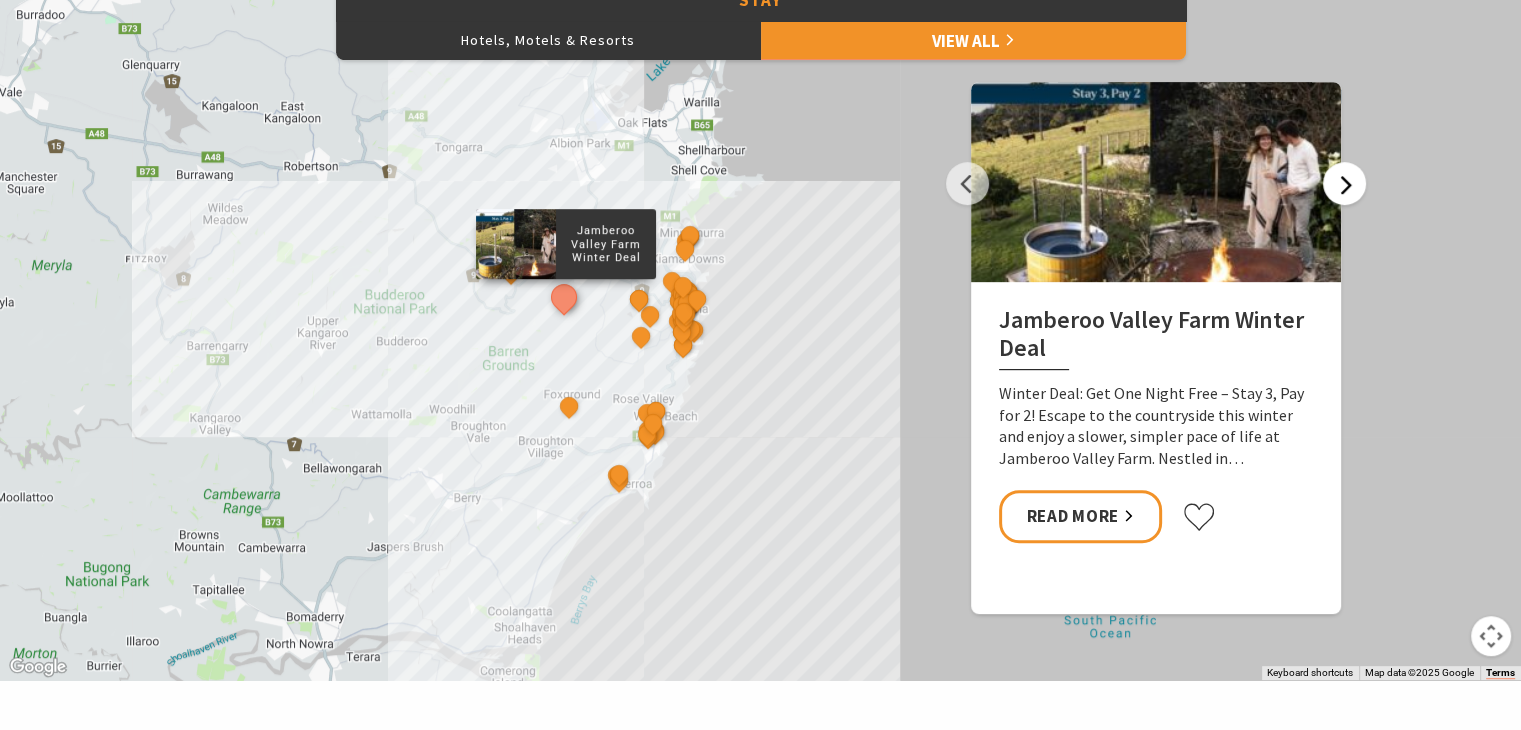 click on "Next" at bounding box center (1344, 183) 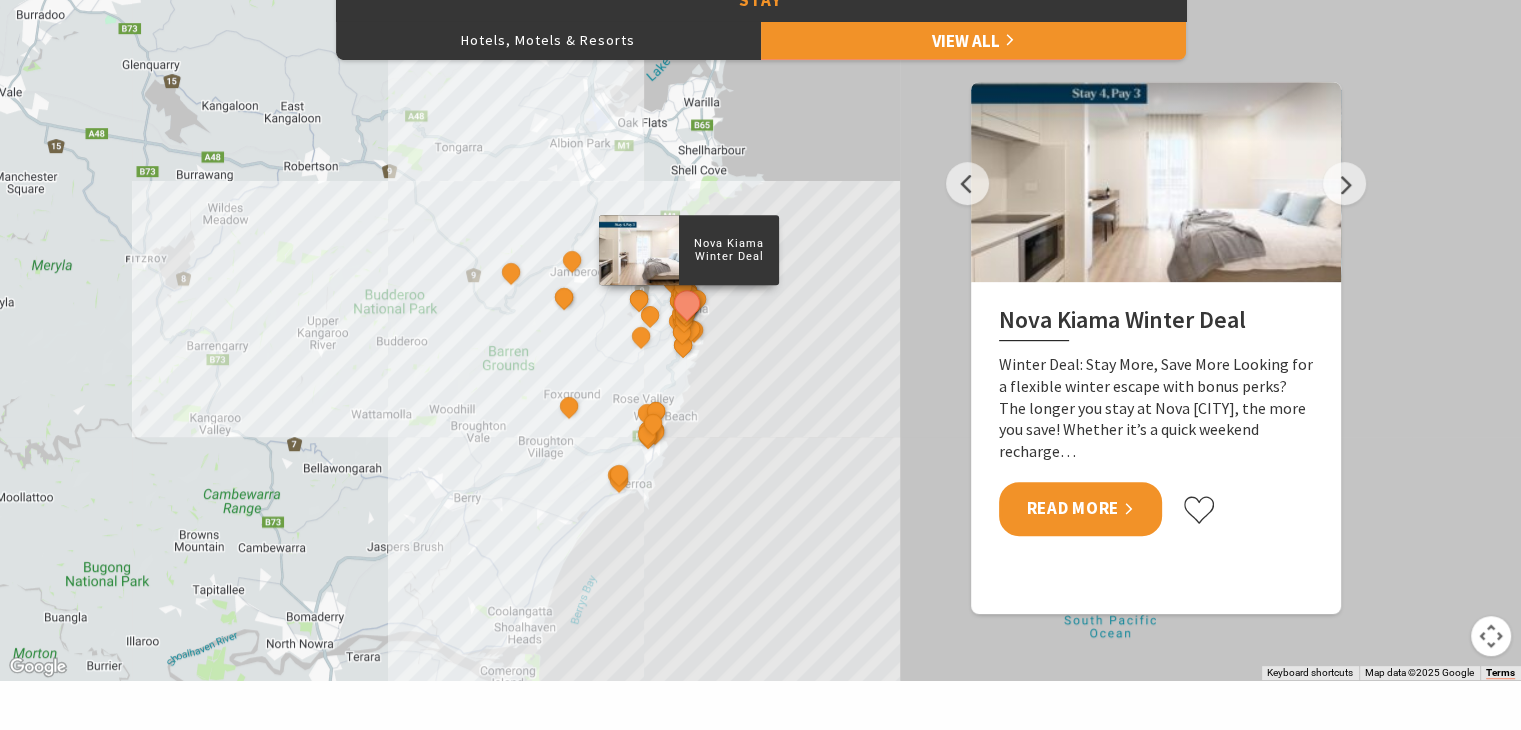 click on "Read More" at bounding box center [1080, 508] 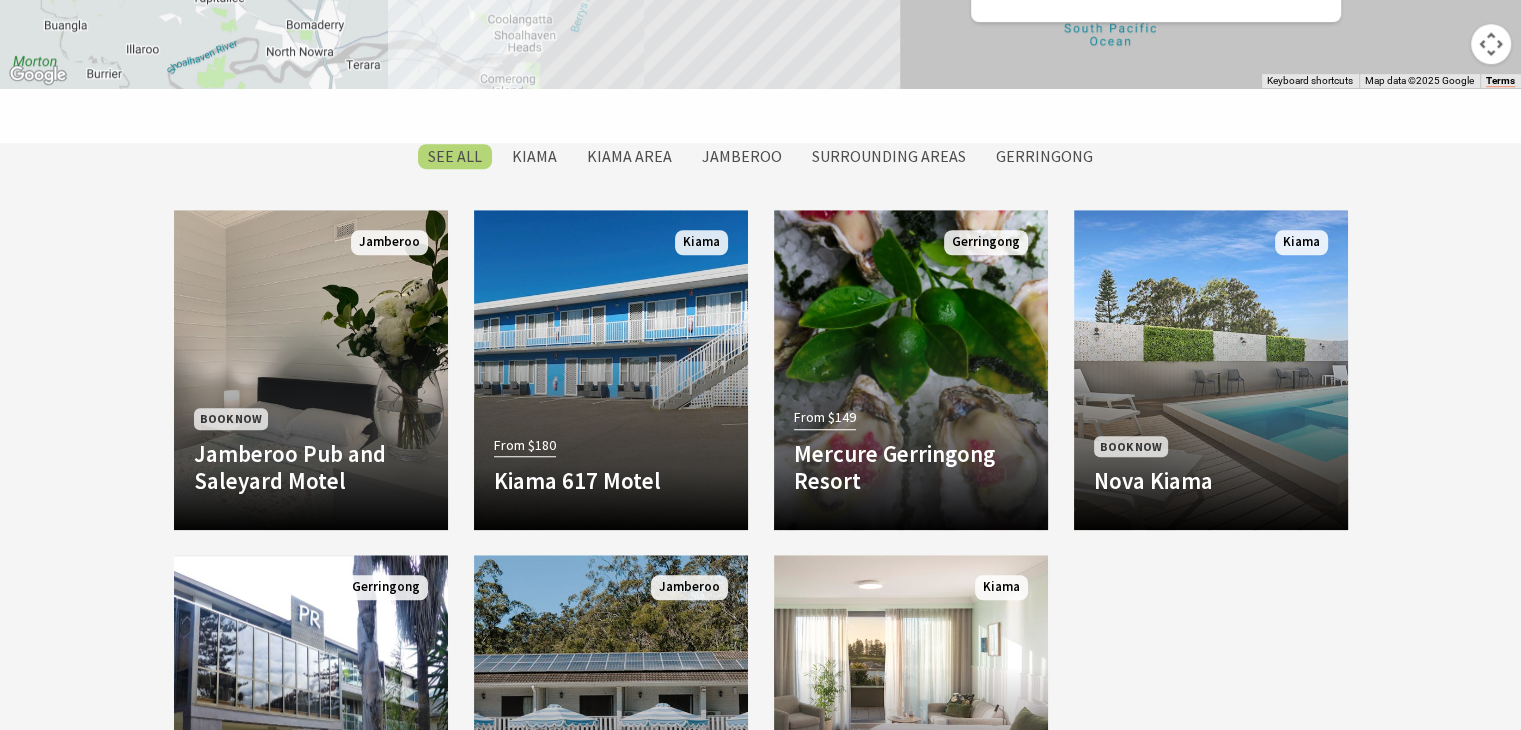 scroll, scrollTop: 1500, scrollLeft: 0, axis: vertical 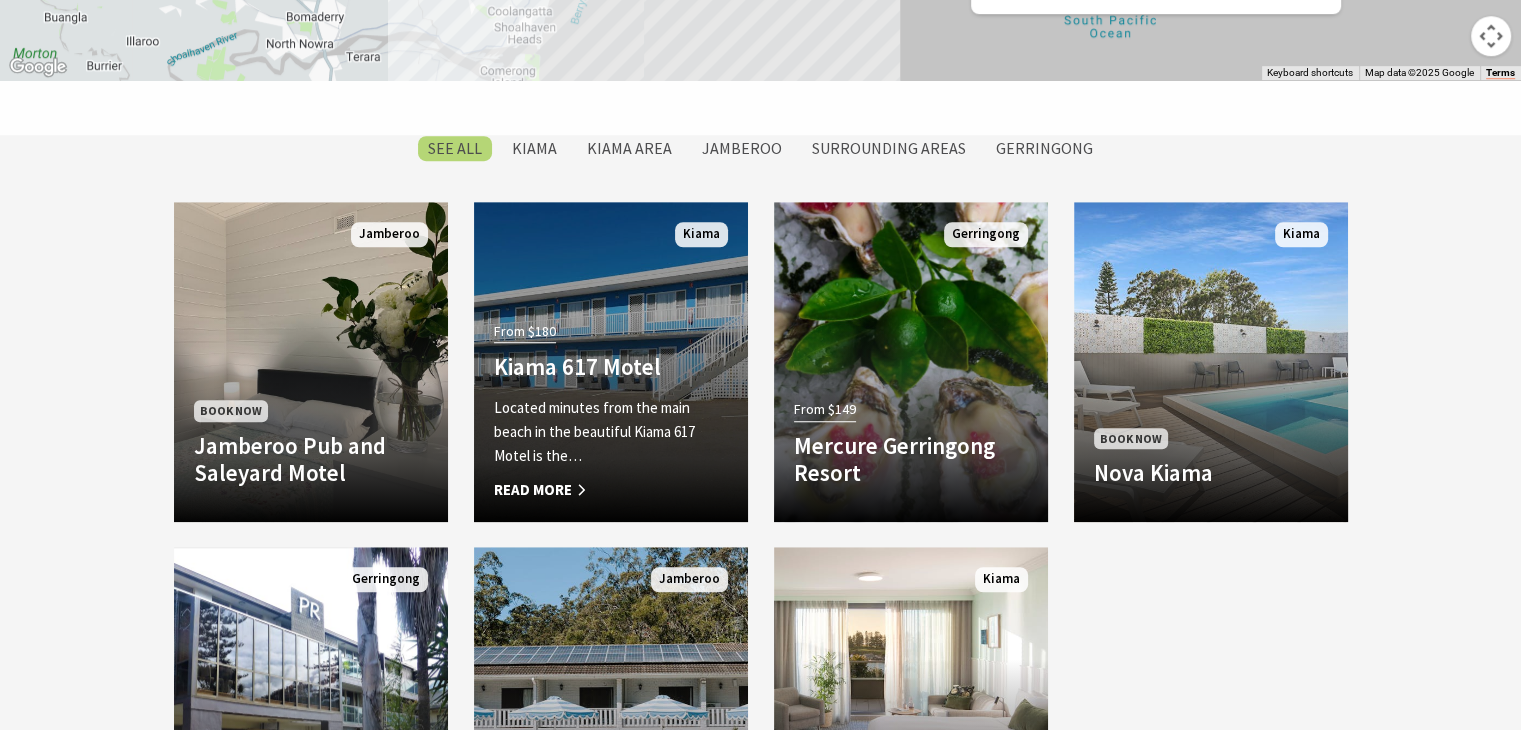 click on "From $180
Kiama 617 Motel
Located minutes from the main beach in the beautiful Kiama 617 Motel is the…
Read More" at bounding box center [611, 409] 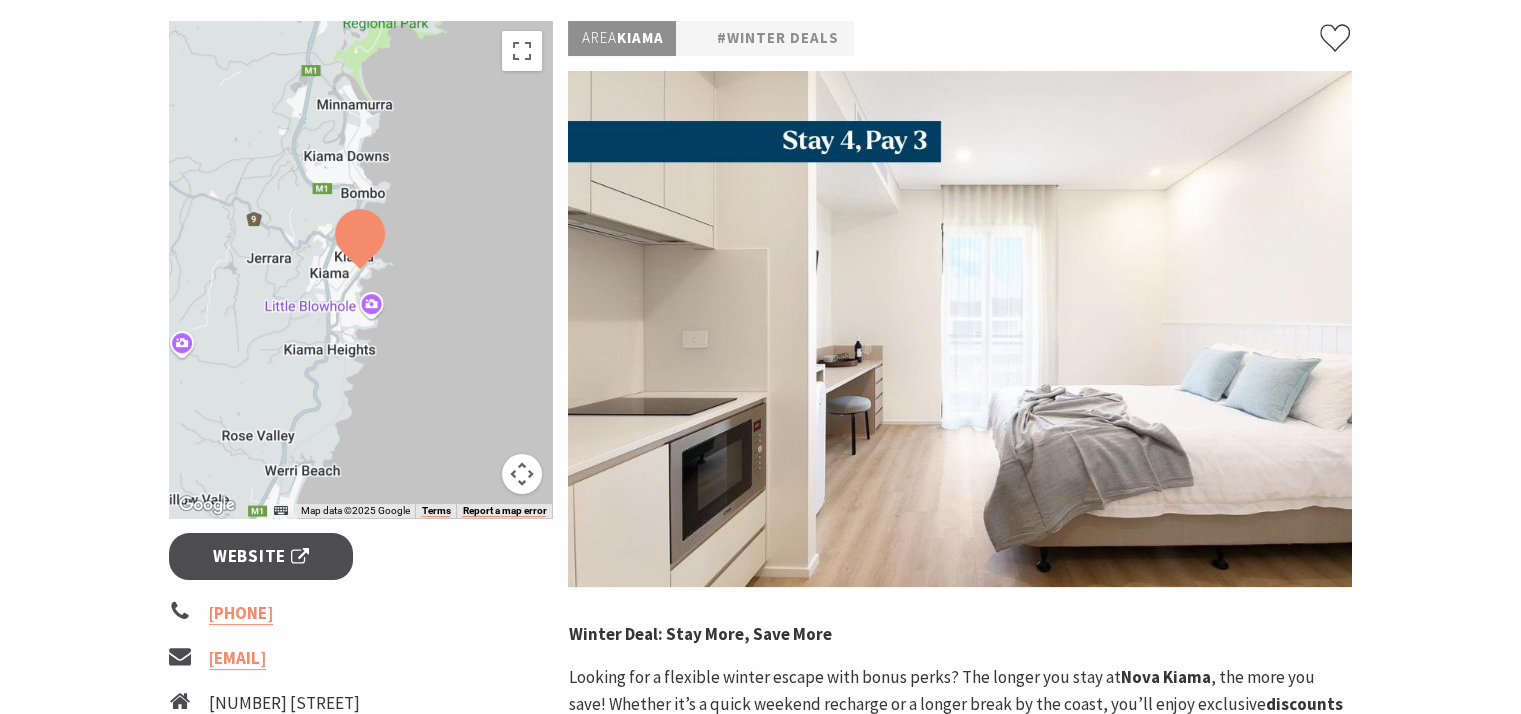 scroll, scrollTop: 0, scrollLeft: 0, axis: both 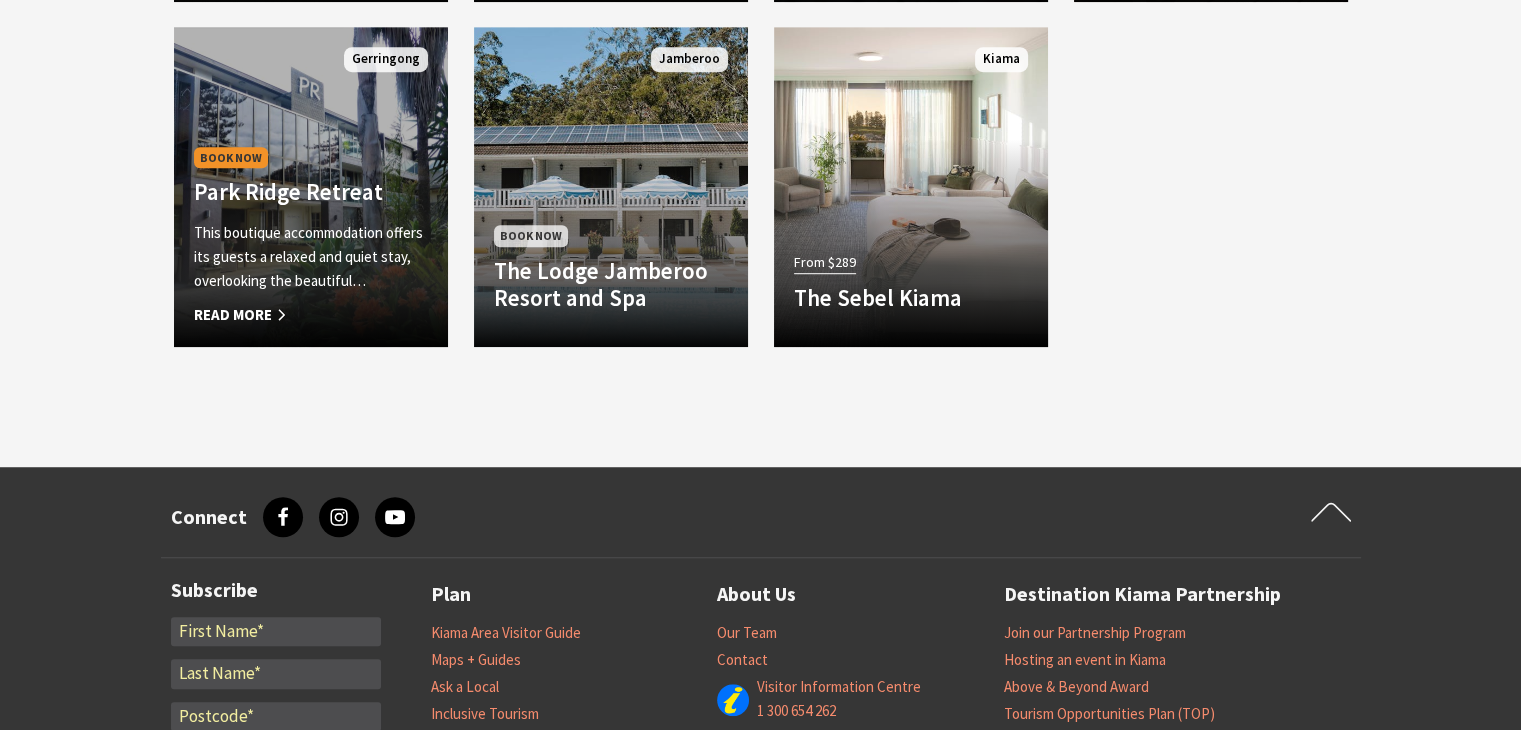 click on "Park Ridge Retreat" at bounding box center [311, 192] 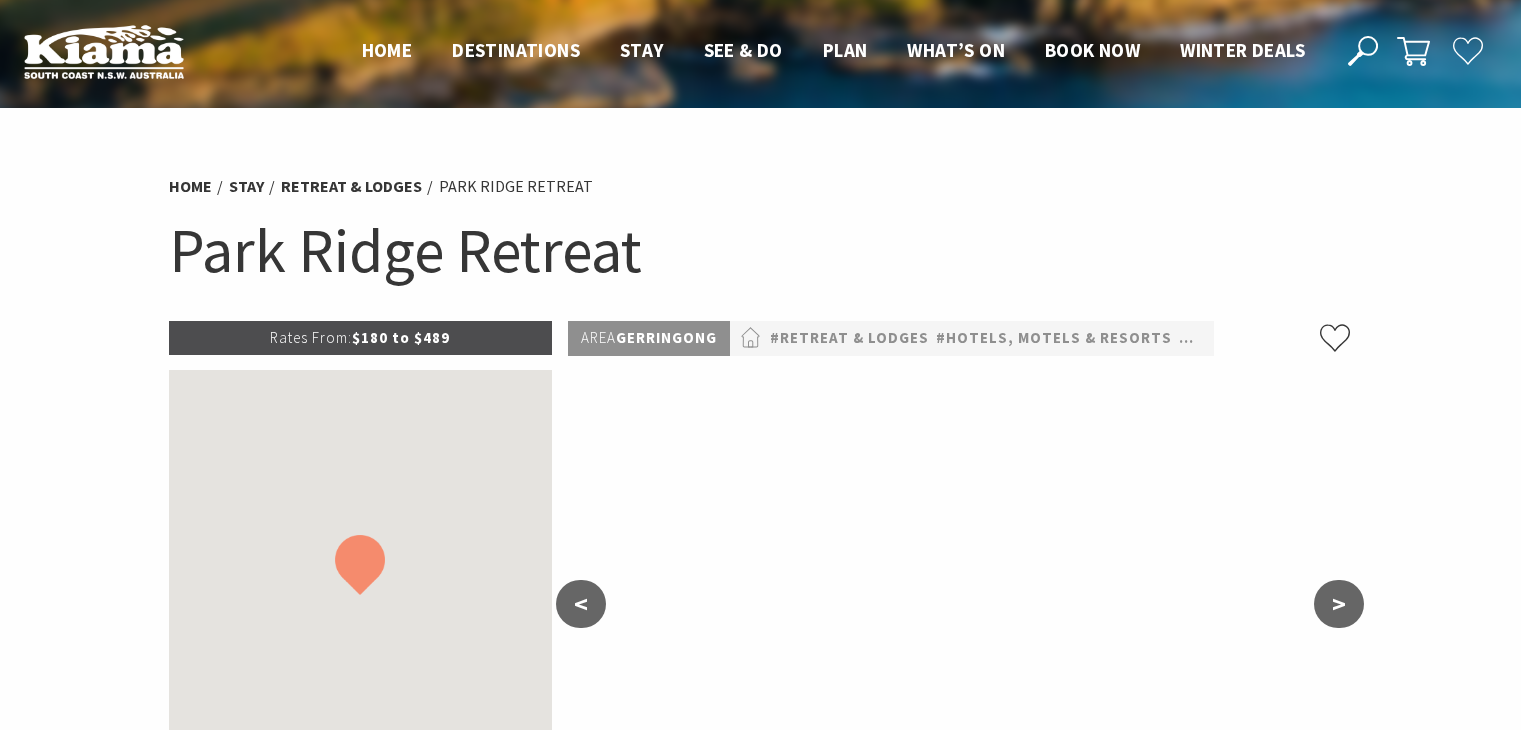 scroll, scrollTop: 0, scrollLeft: 0, axis: both 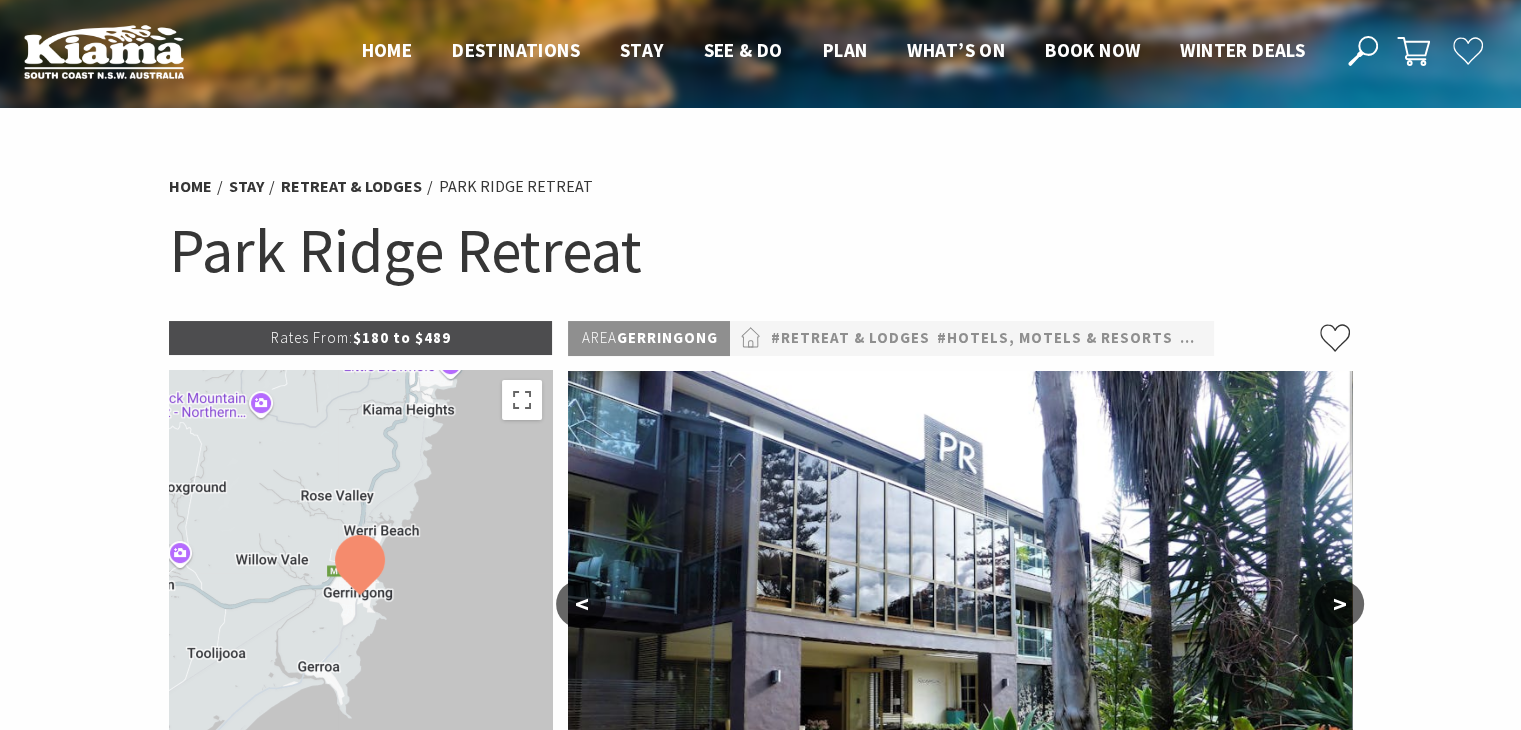 select on "3" 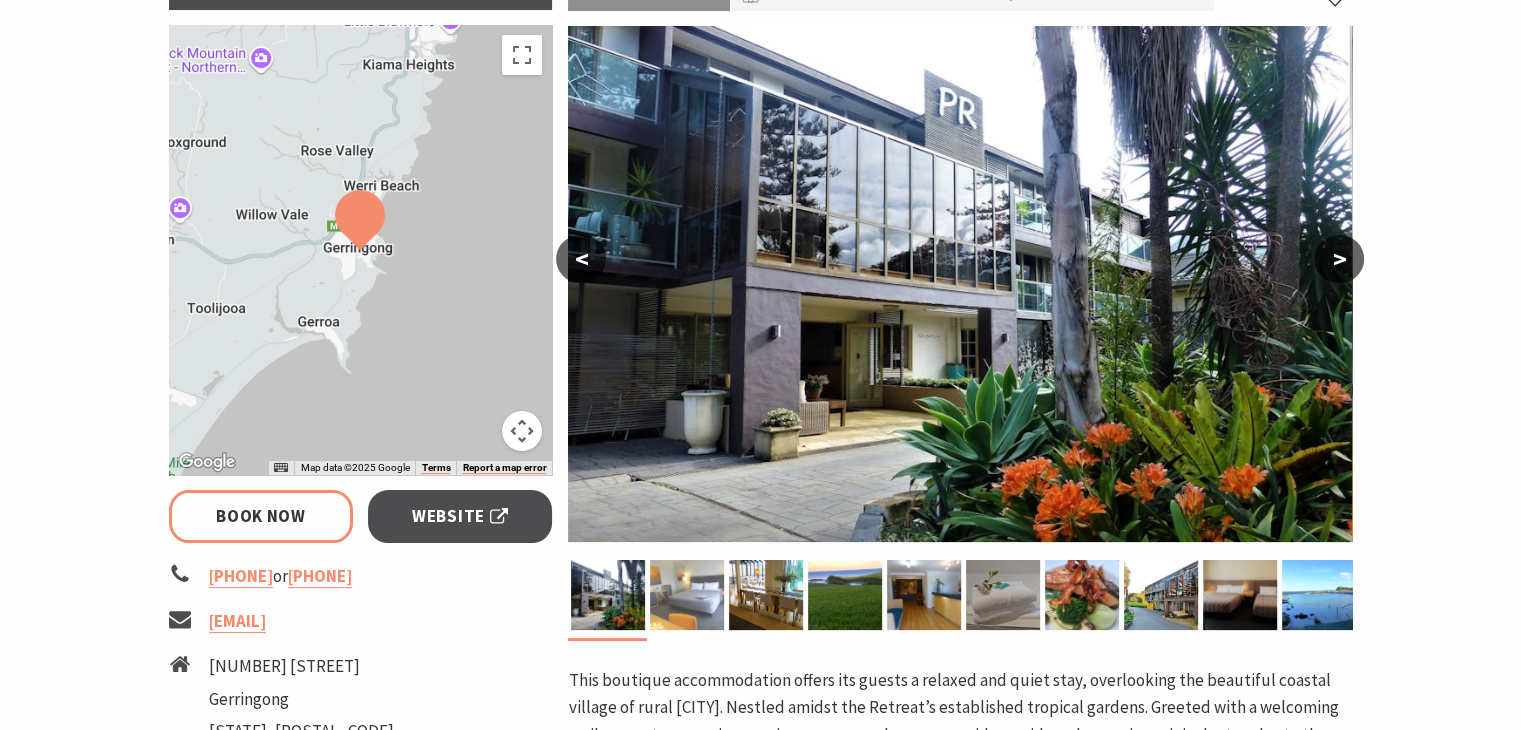 scroll, scrollTop: 300, scrollLeft: 0, axis: vertical 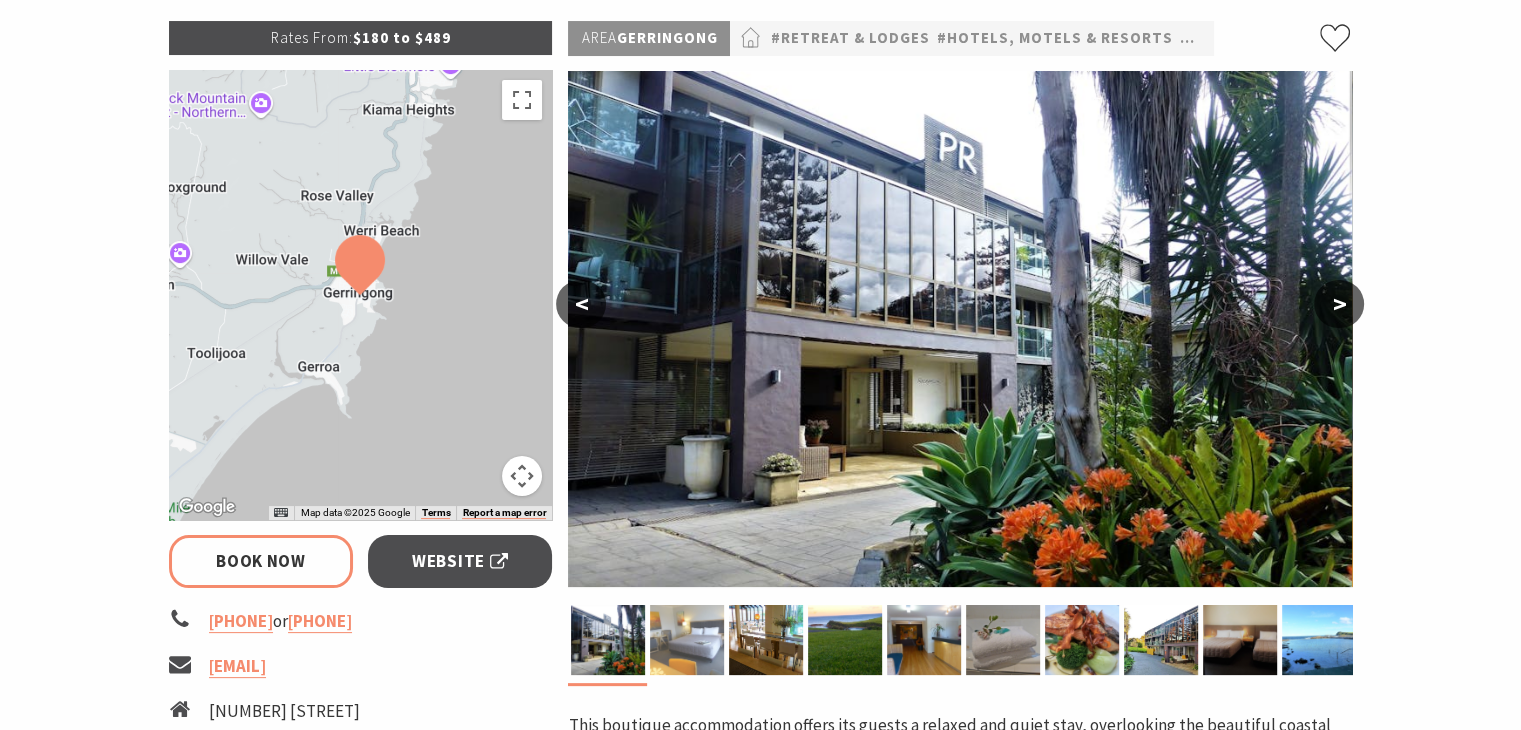 click at bounding box center (687, 640) 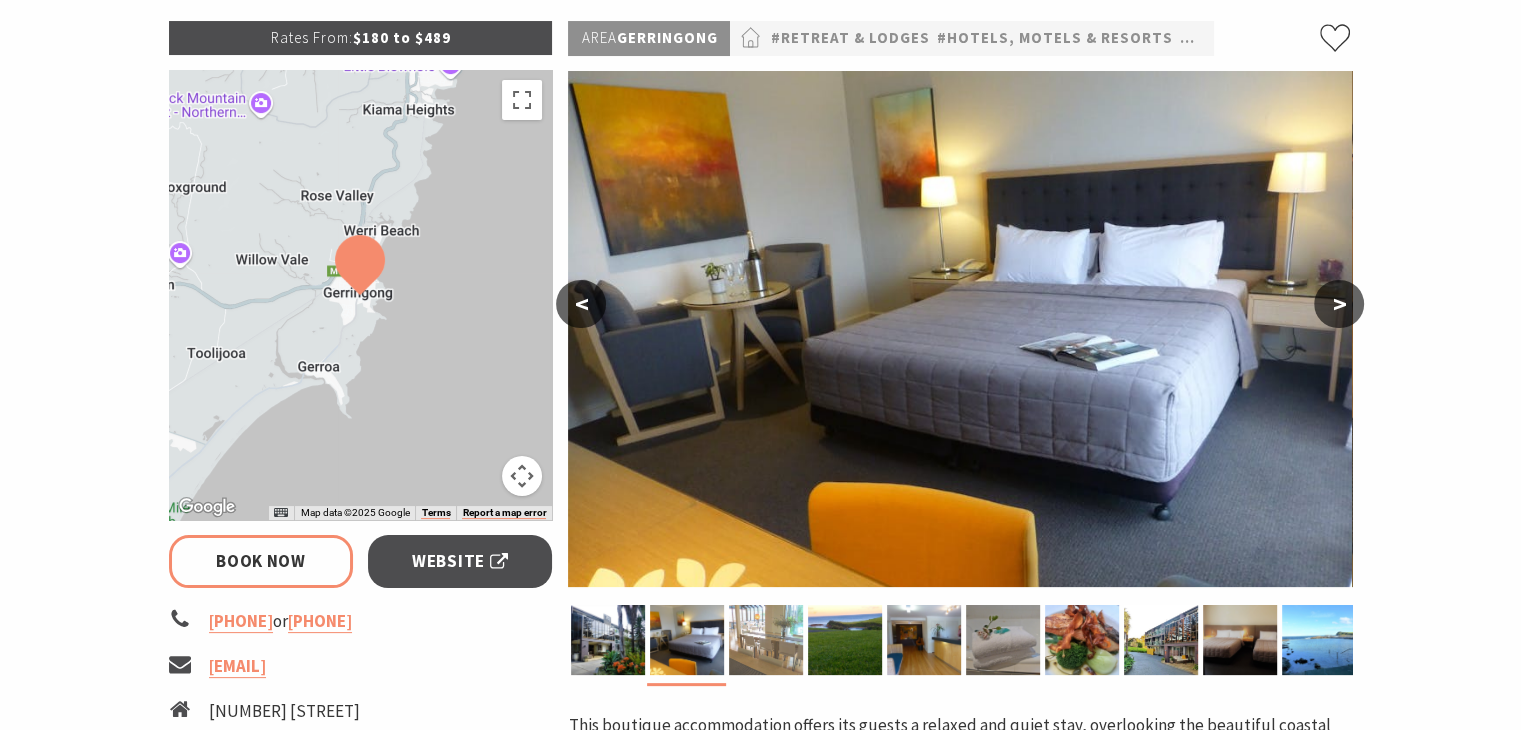 click at bounding box center (766, 640) 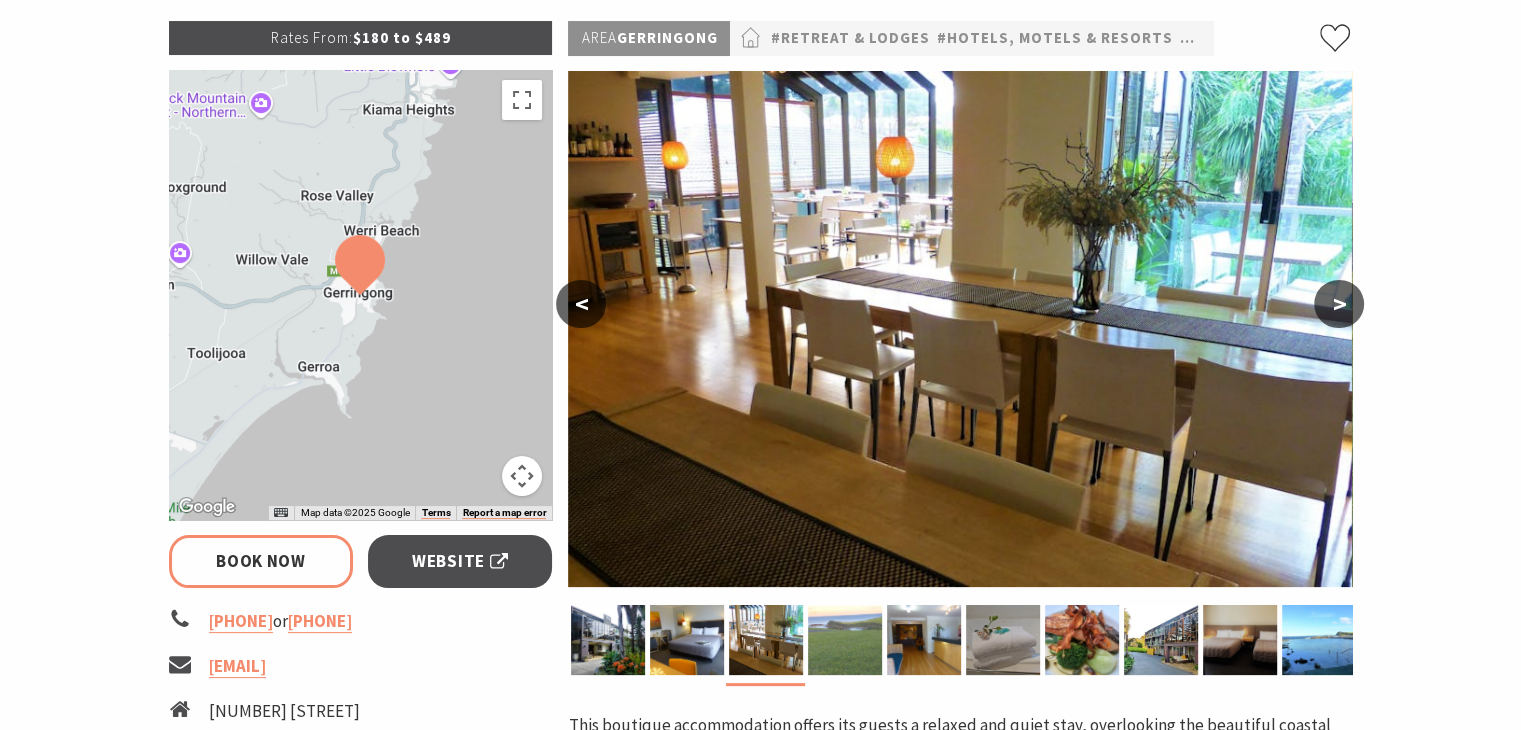 click at bounding box center (845, 640) 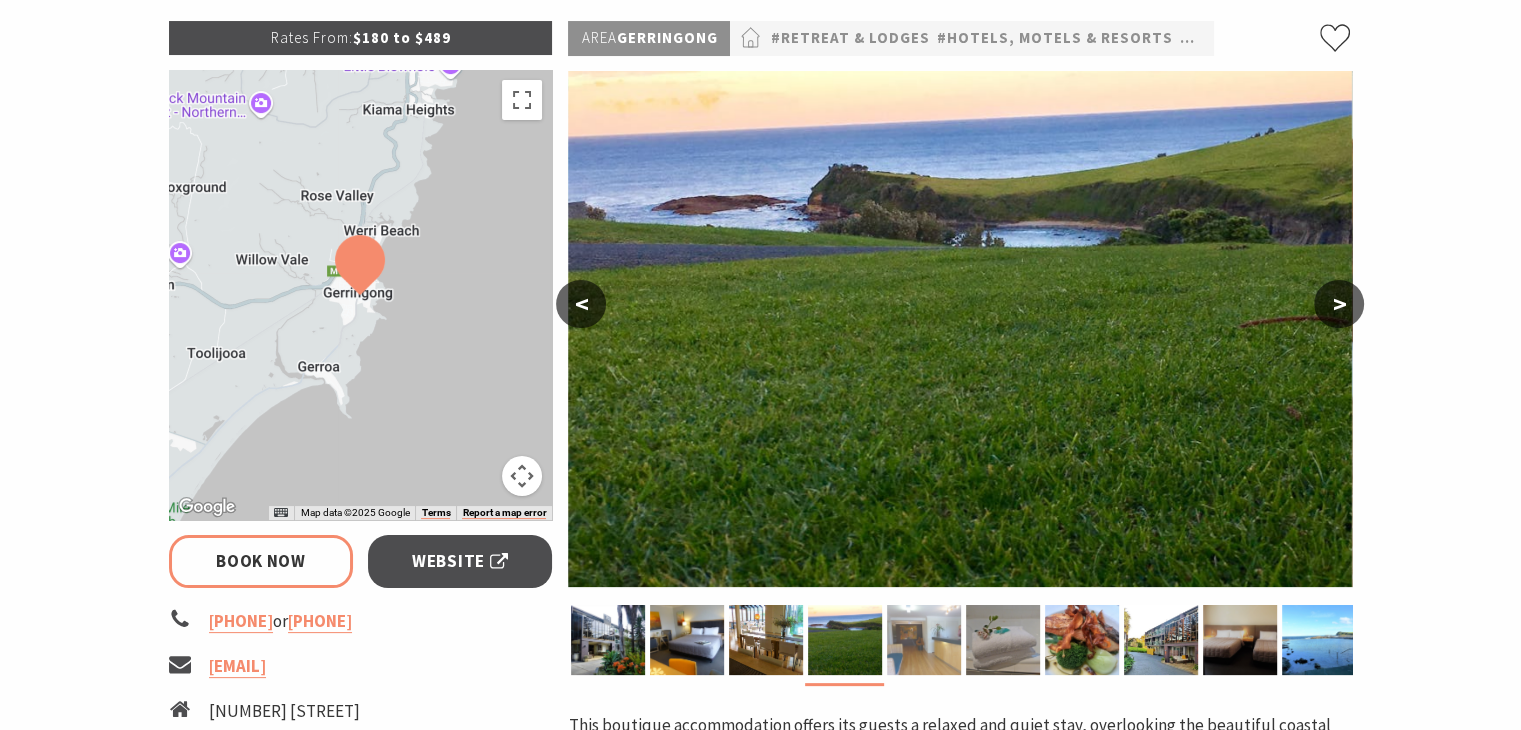 click at bounding box center (924, 640) 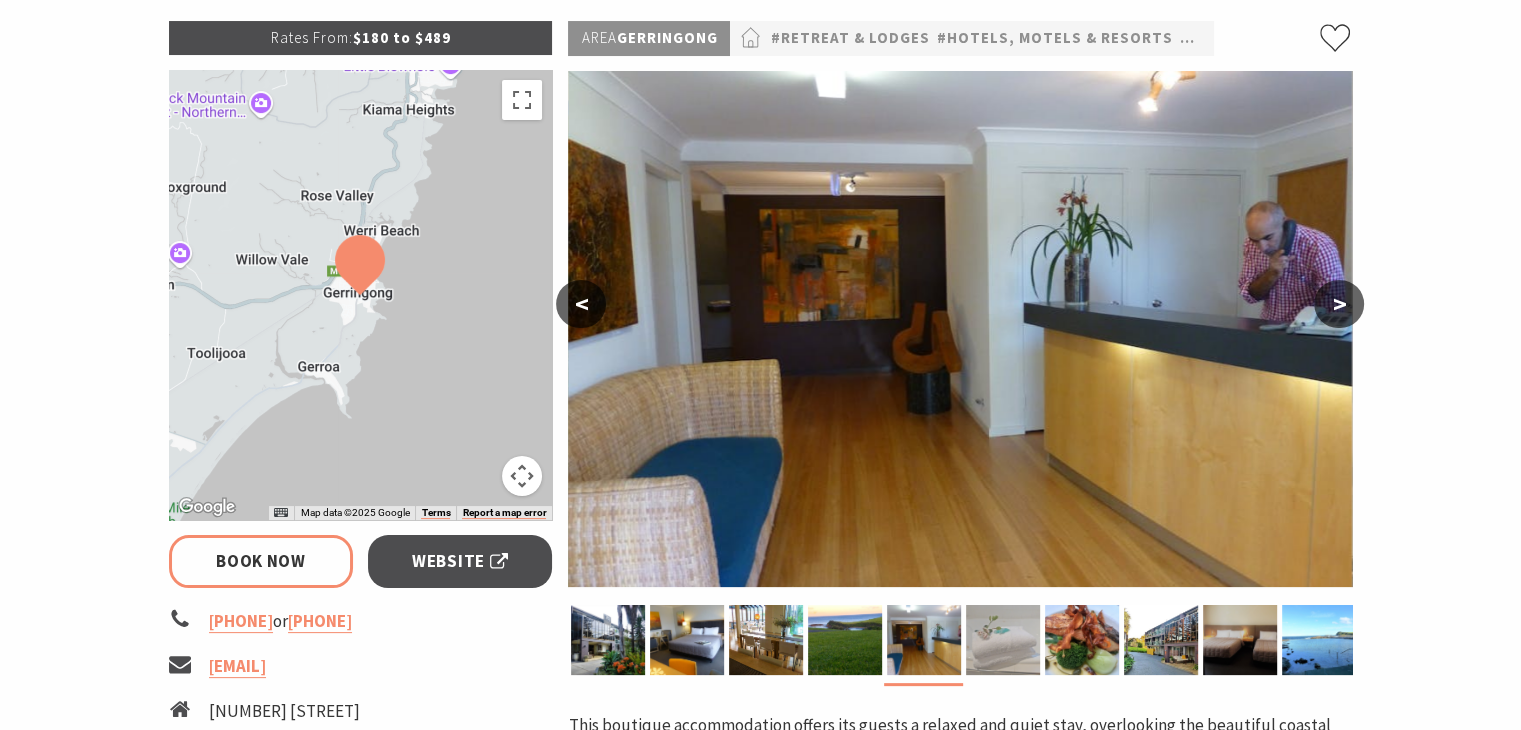 click at bounding box center (1003, 640) 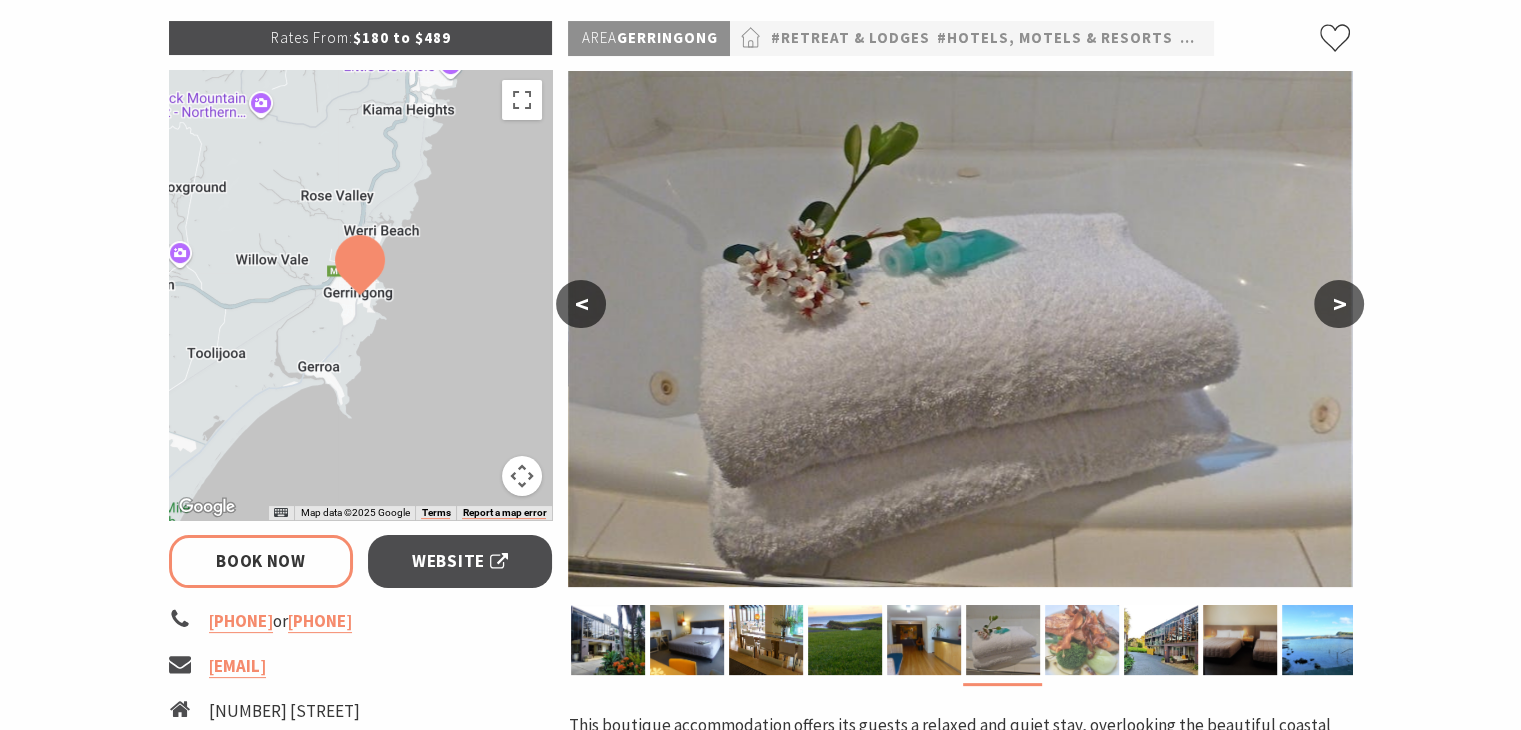 click at bounding box center [1082, 640] 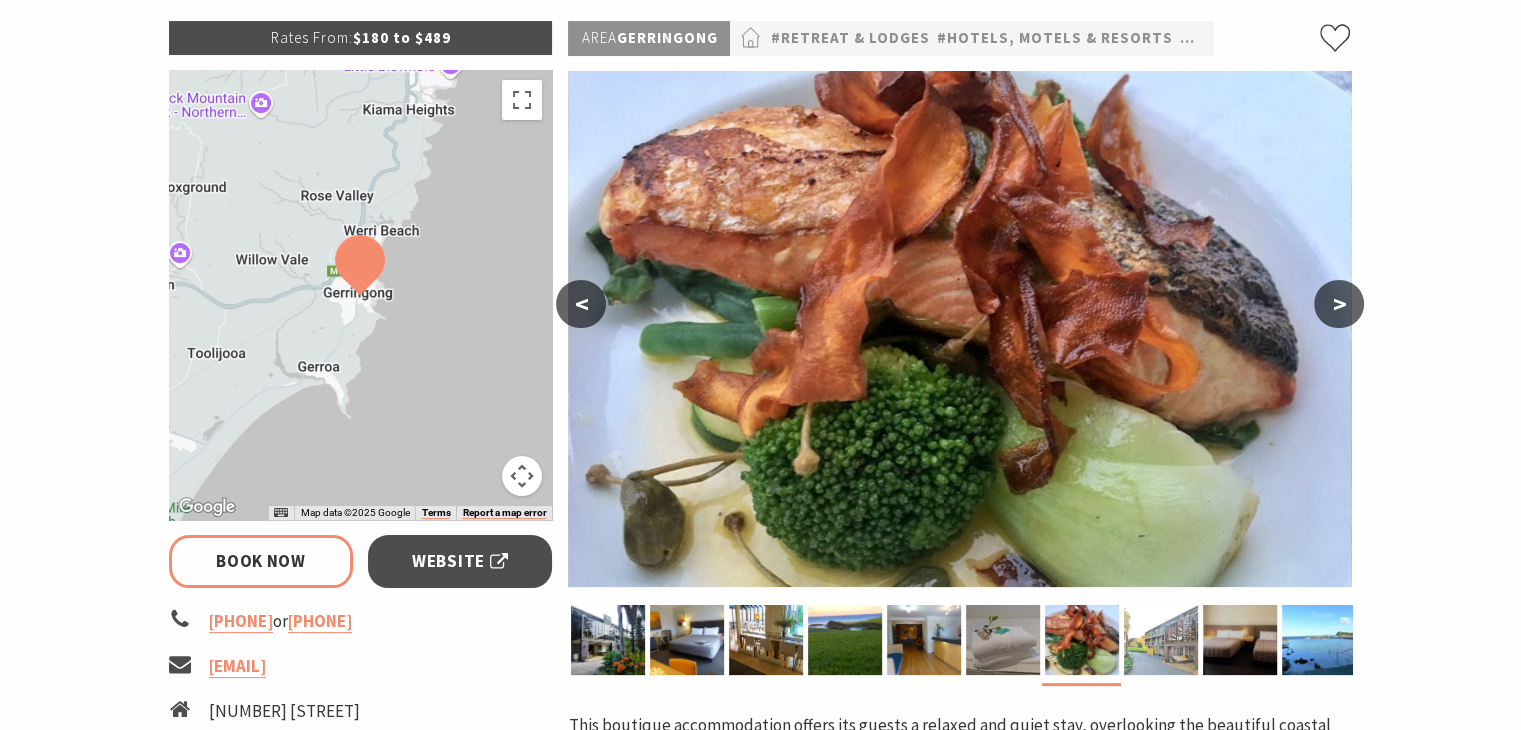 click at bounding box center [1161, 640] 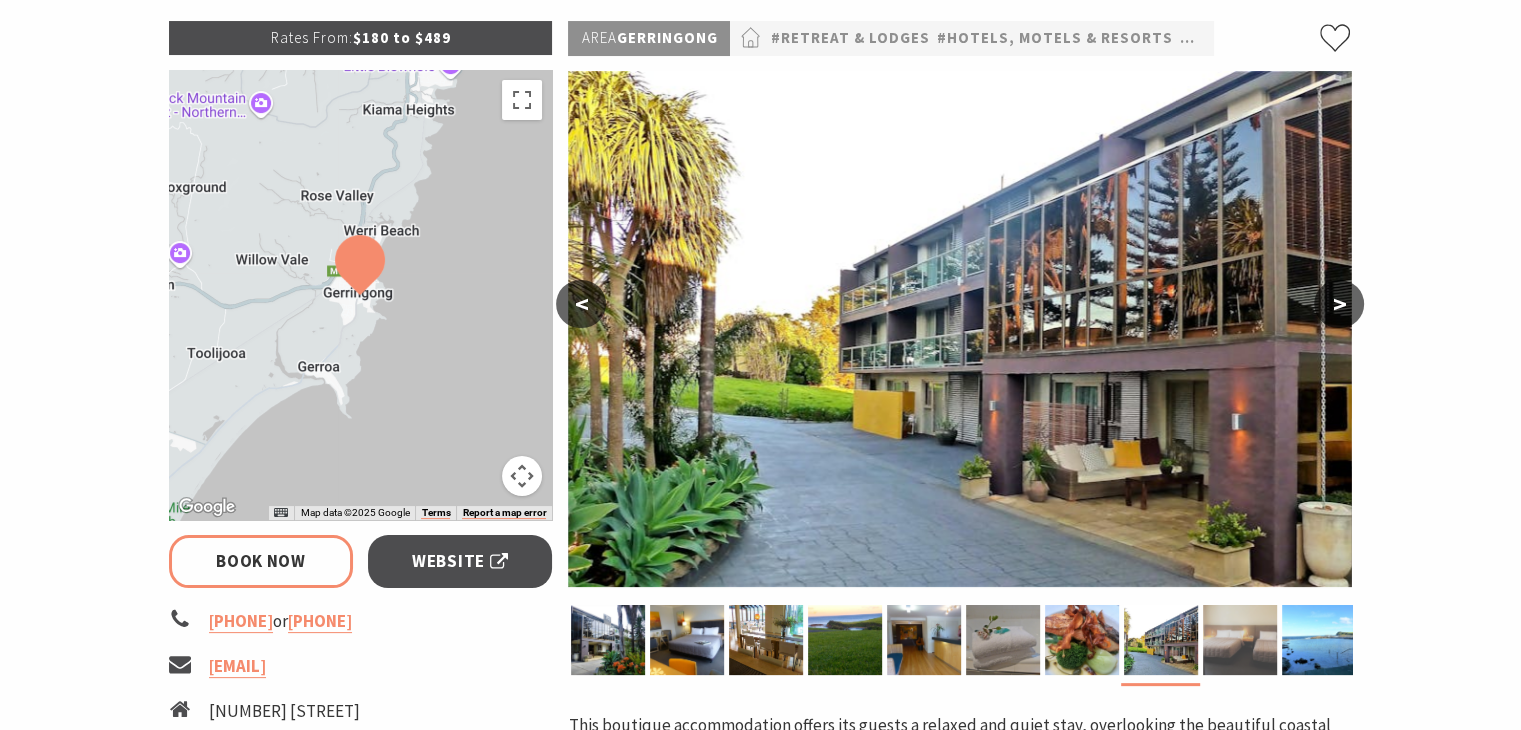 click at bounding box center [1240, 640] 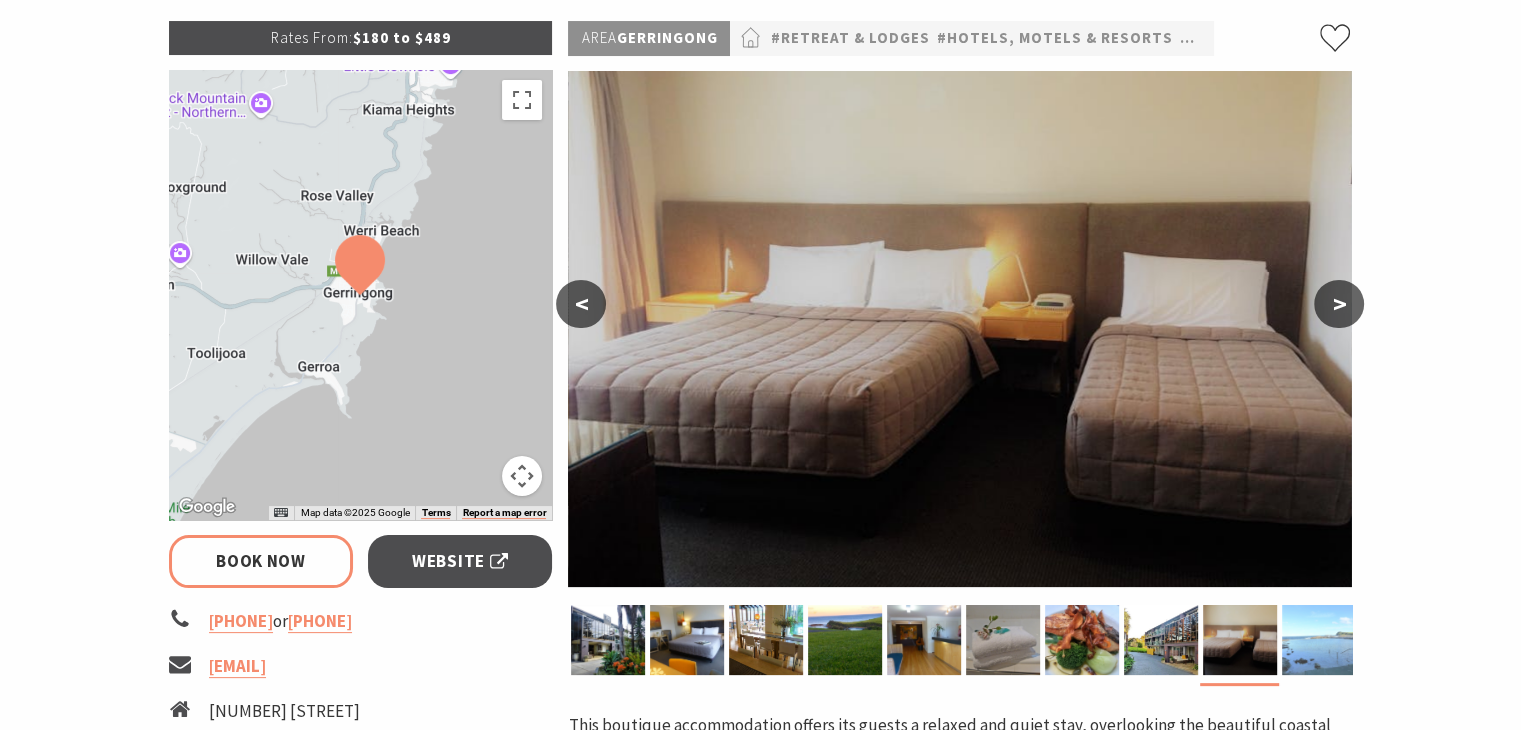 click at bounding box center [1319, 640] 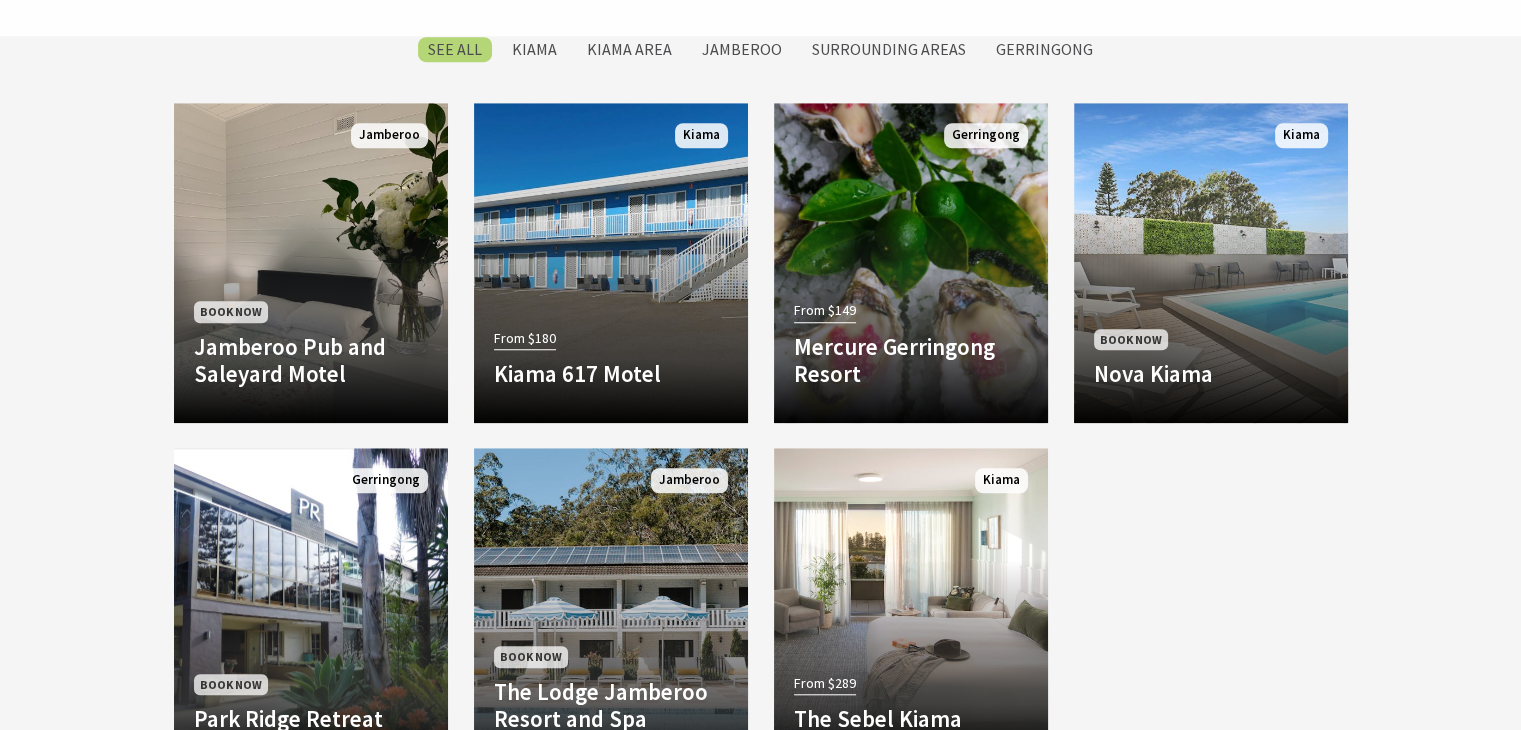 scroll, scrollTop: 1600, scrollLeft: 0, axis: vertical 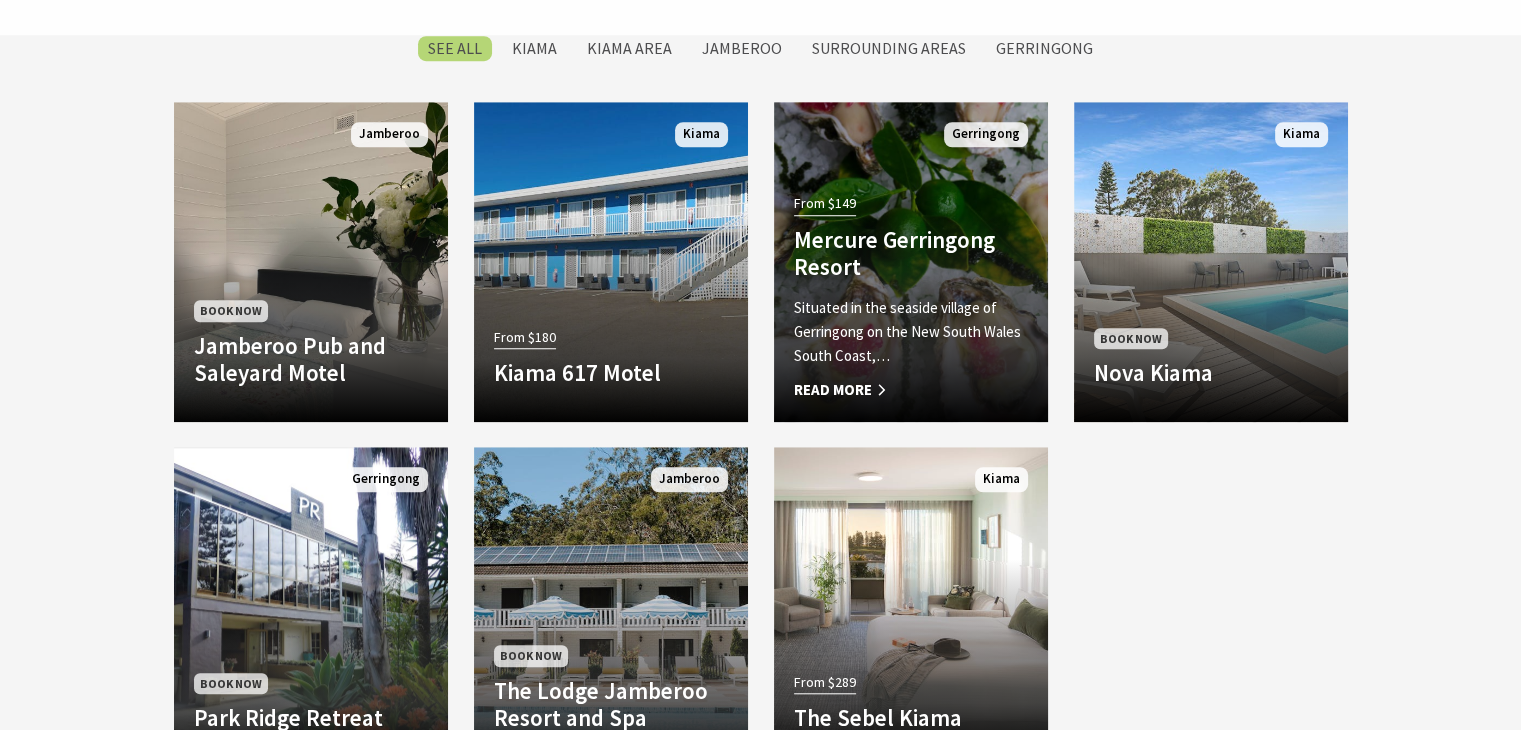 click on "Mercure Gerringong Resort" at bounding box center (911, 253) 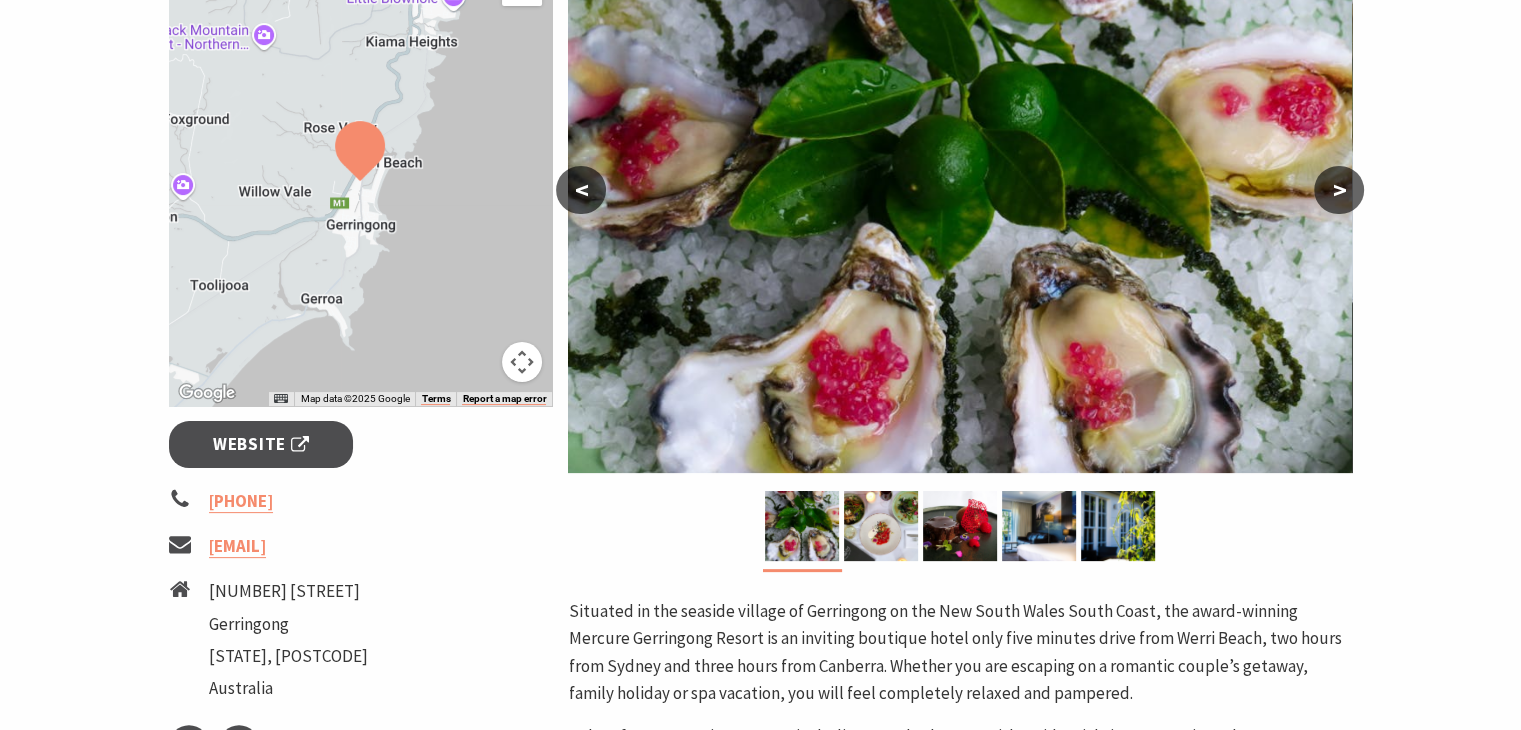 scroll, scrollTop: 300, scrollLeft: 0, axis: vertical 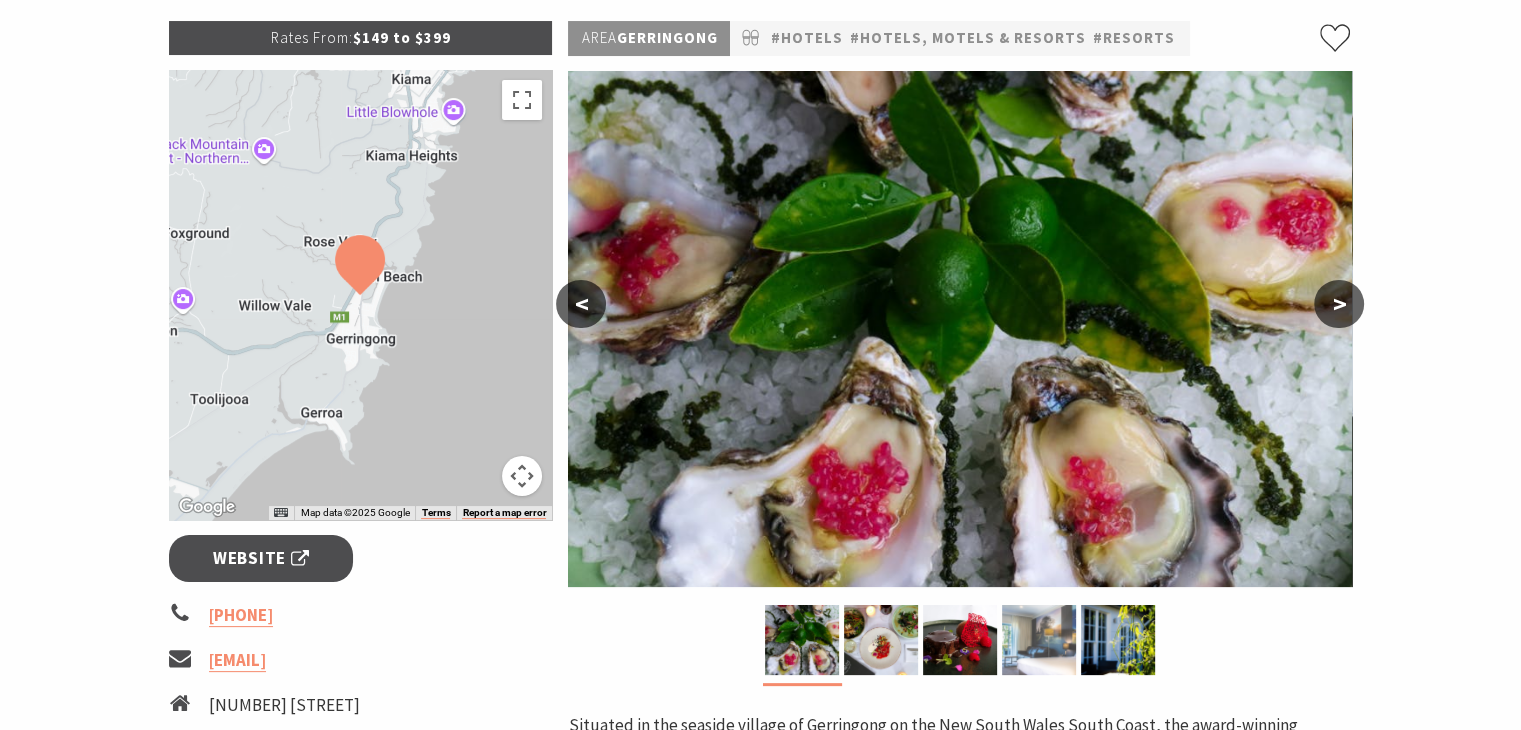 click at bounding box center (1039, 640) 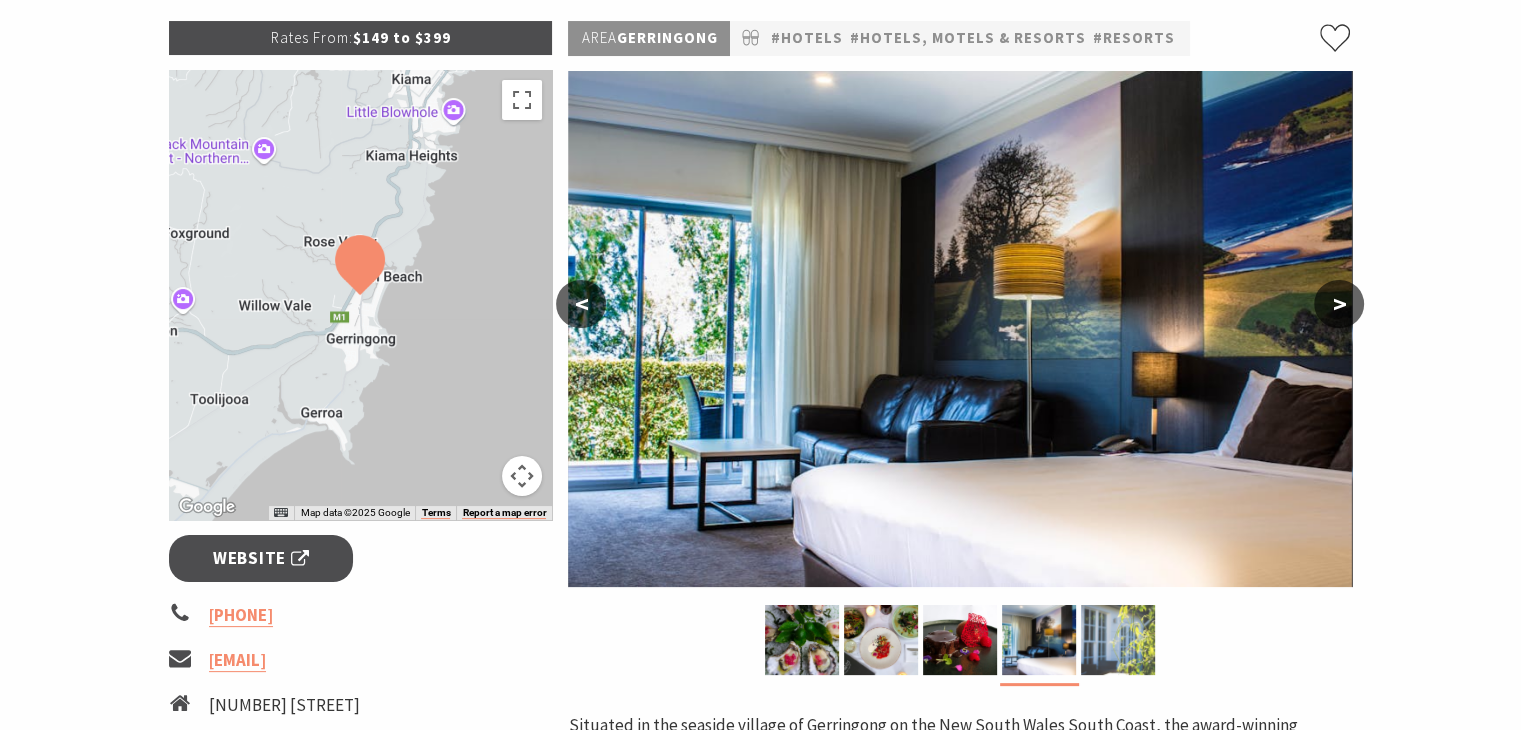 click at bounding box center (1118, 640) 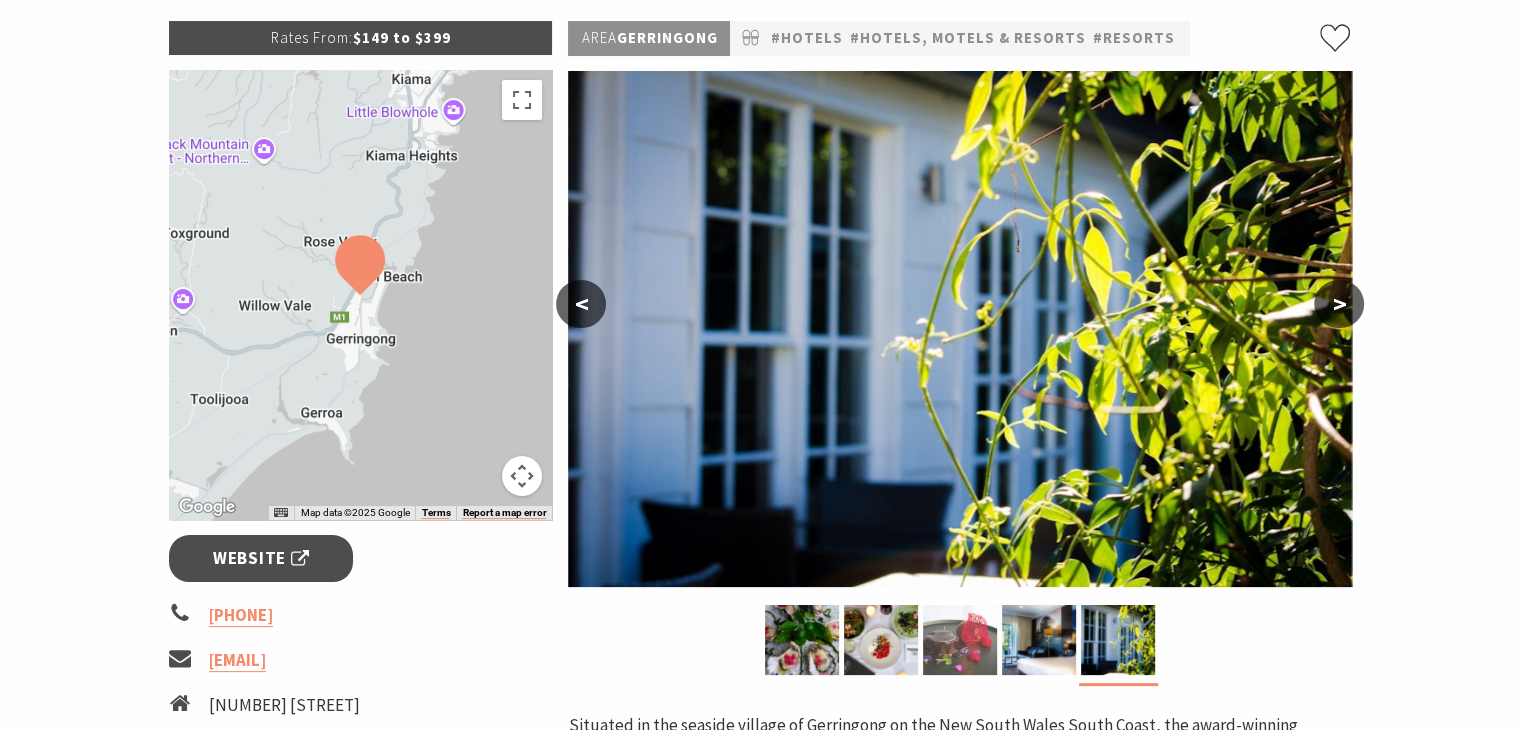 click at bounding box center (960, 640) 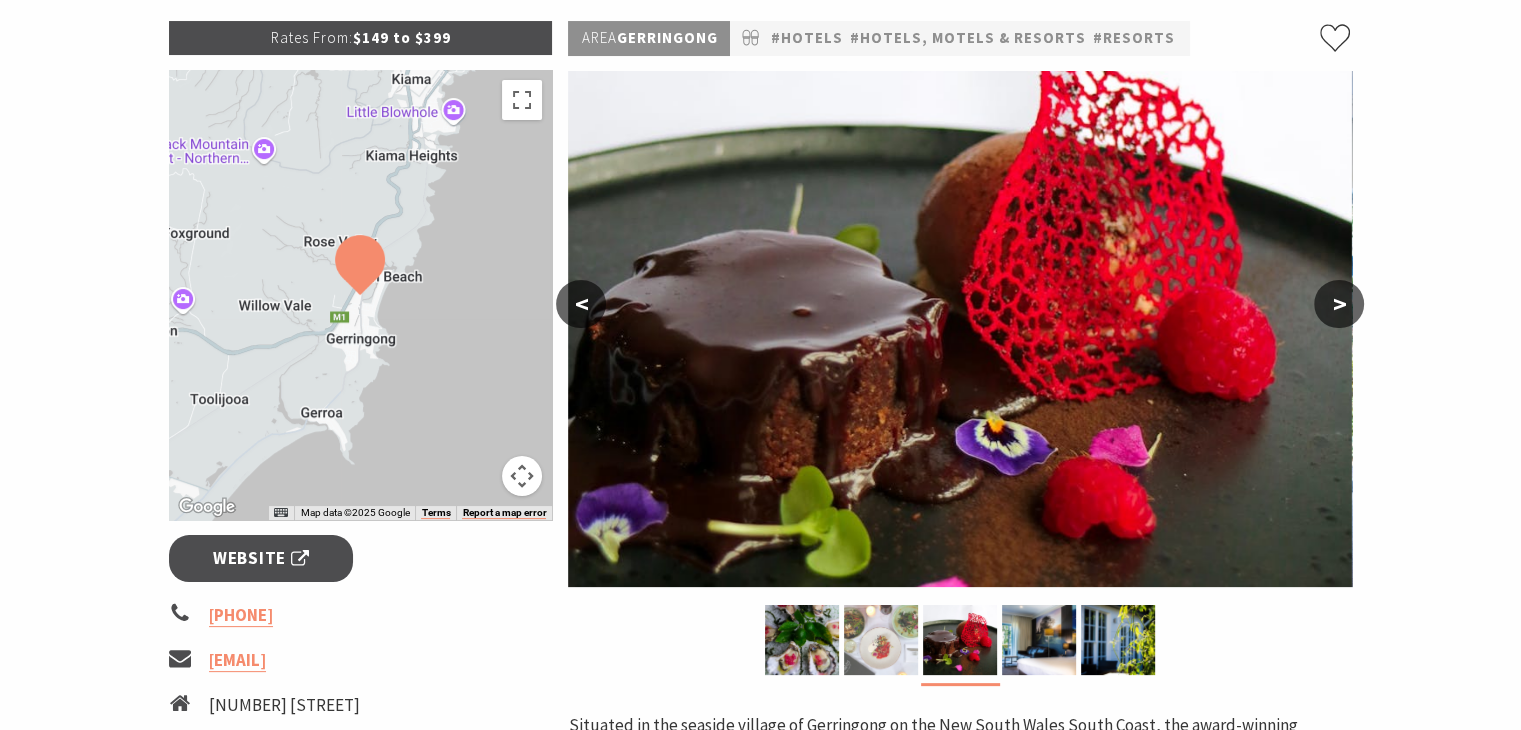 click at bounding box center (881, 640) 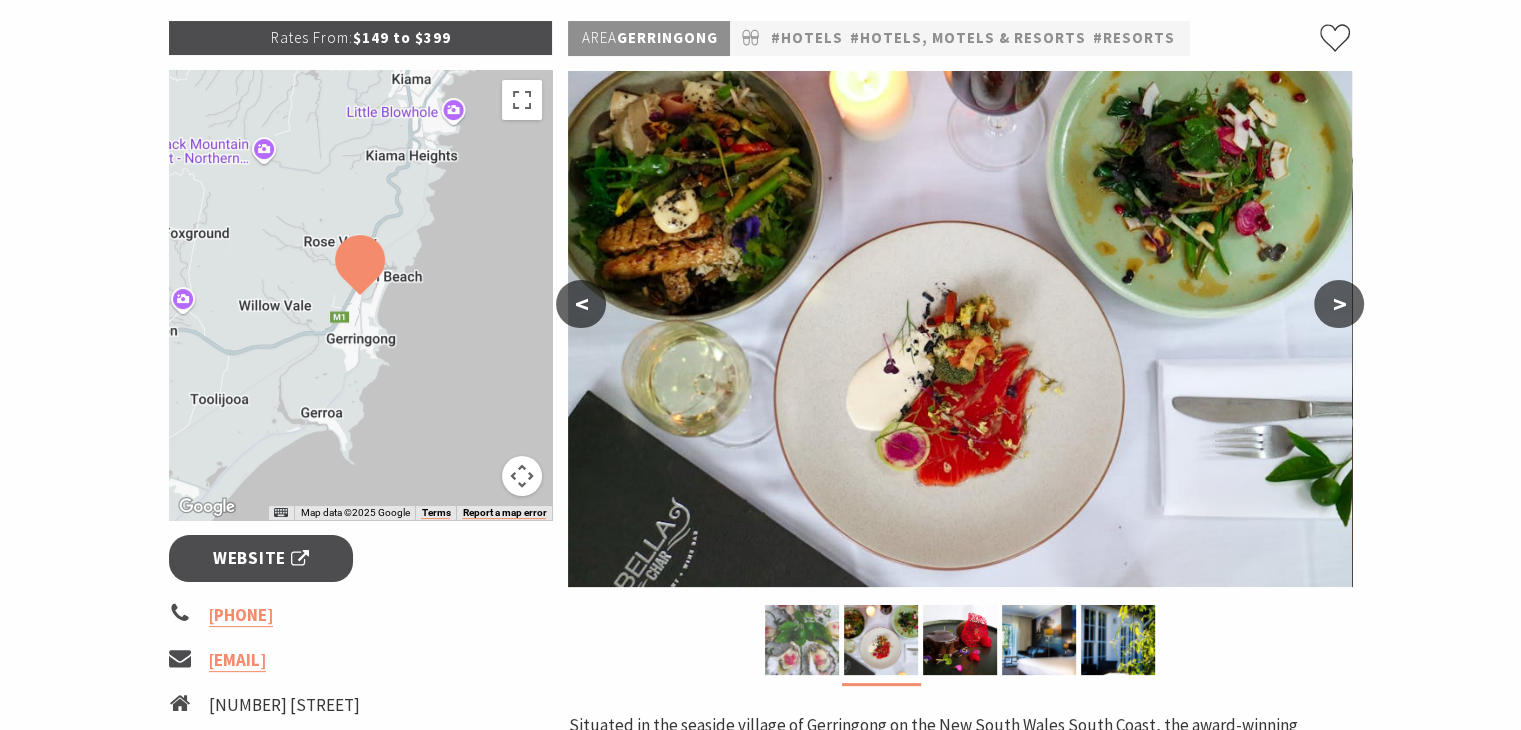 click at bounding box center [802, 640] 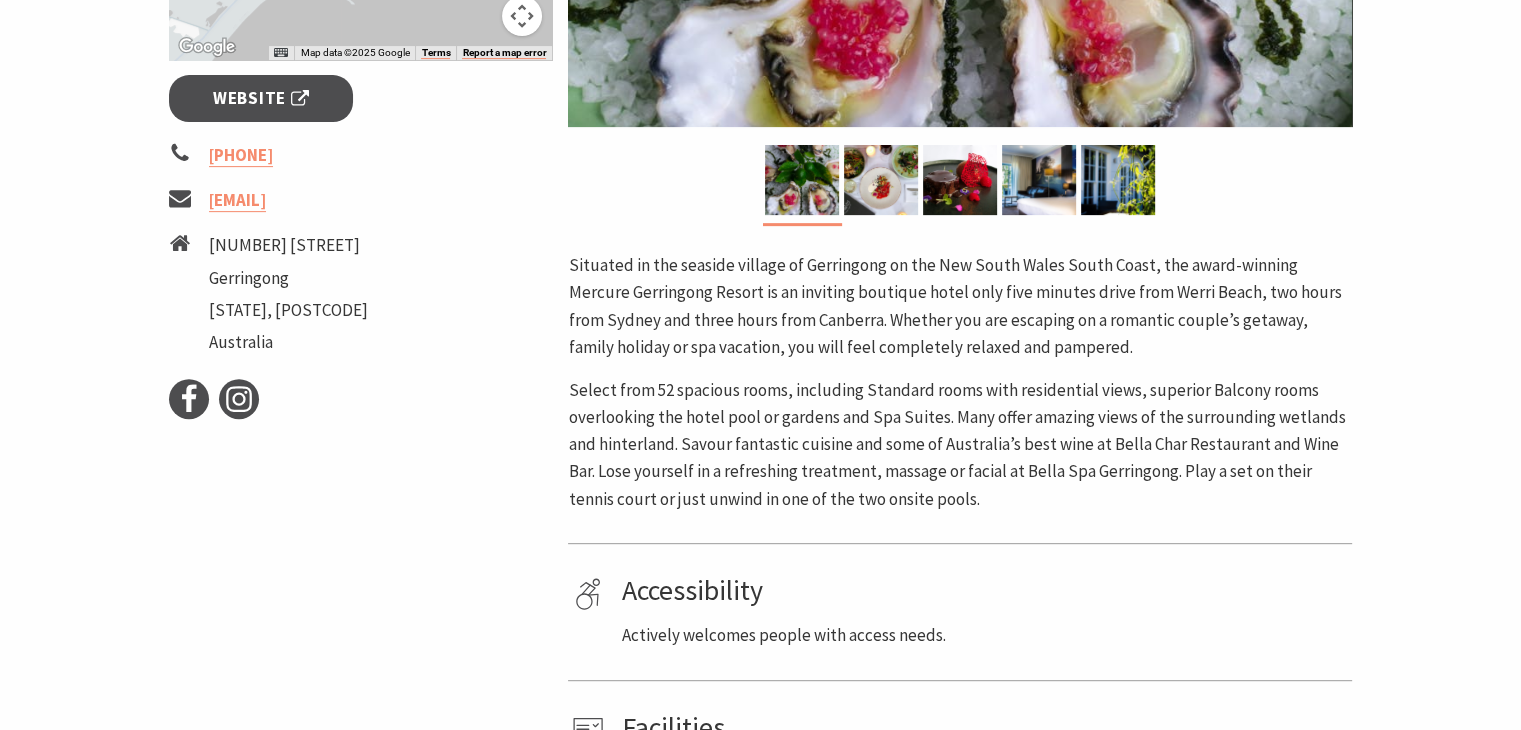 scroll, scrollTop: 800, scrollLeft: 0, axis: vertical 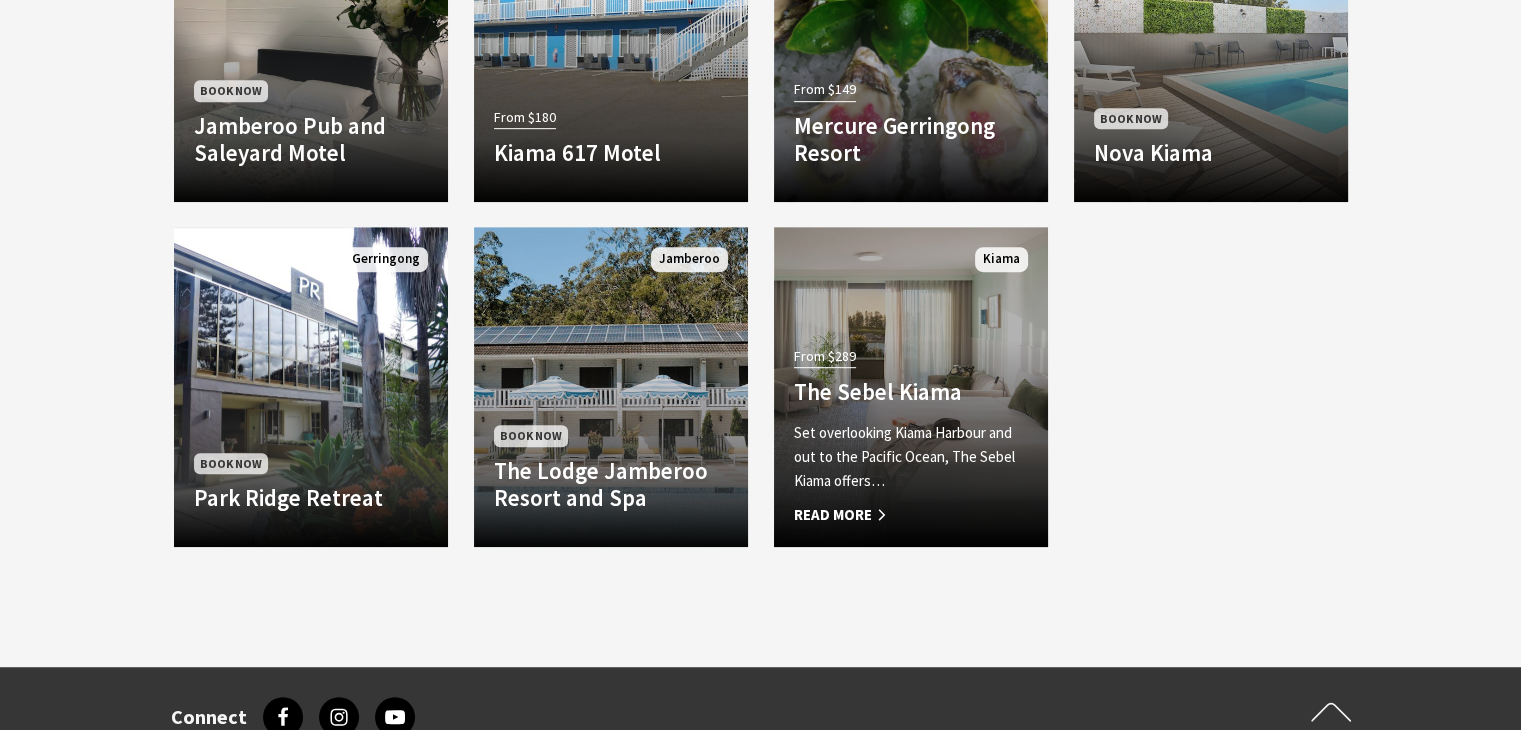 click on "From $289
The Sebel Kiama
Set overlooking Kiama Harbour and out to the Pacific Ocean, The Sebel Kiama offers…
Read More" at bounding box center (911, 434) 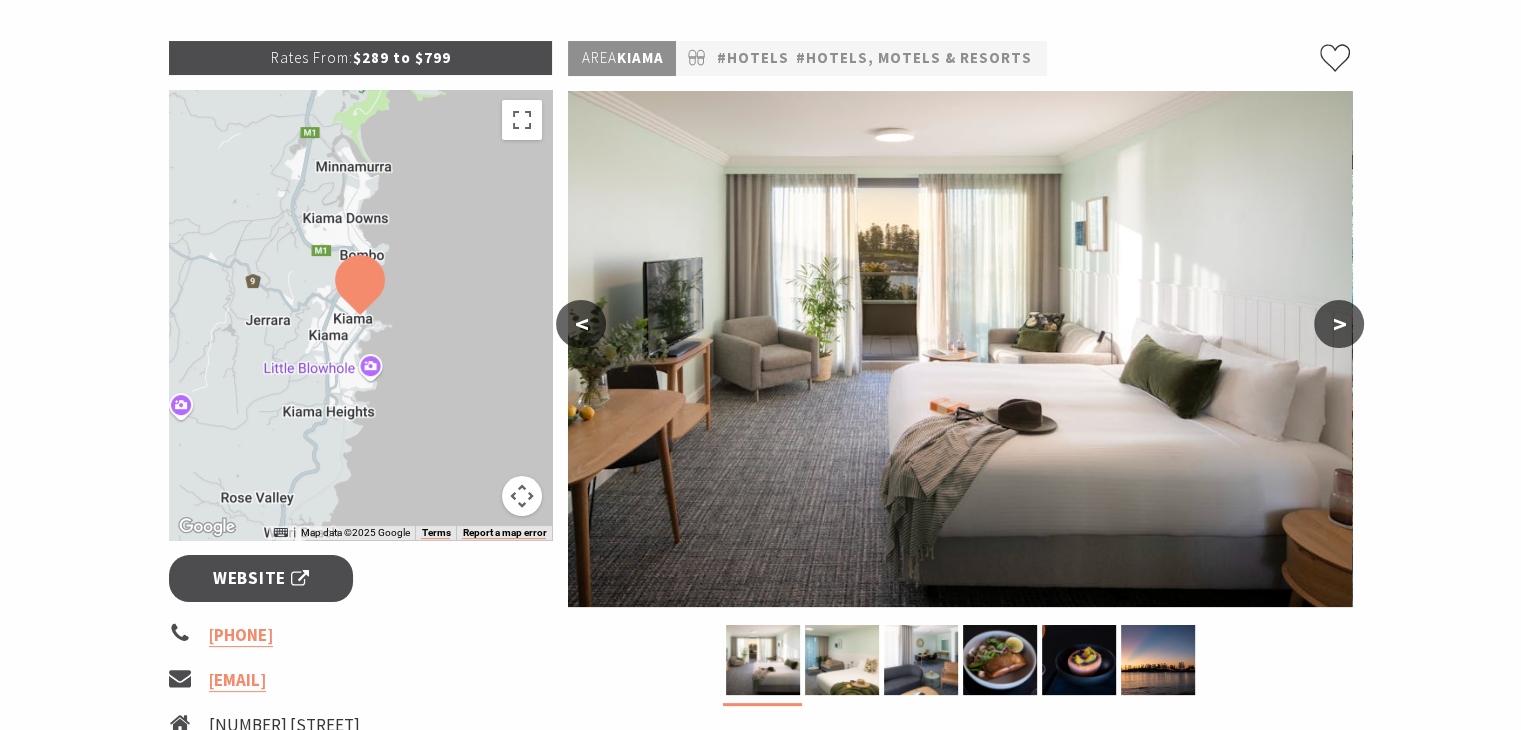 scroll, scrollTop: 300, scrollLeft: 0, axis: vertical 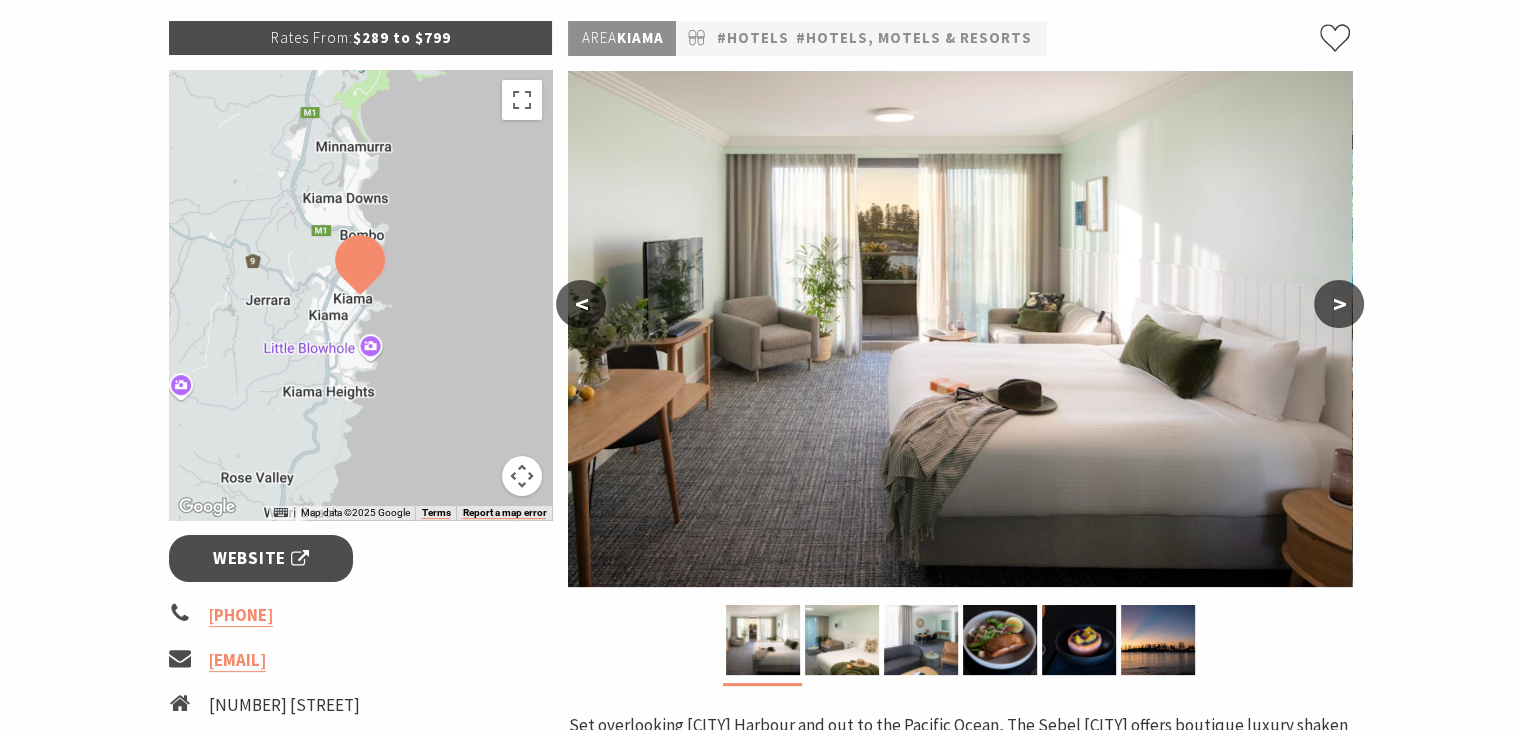 click on ">" at bounding box center (1339, 304) 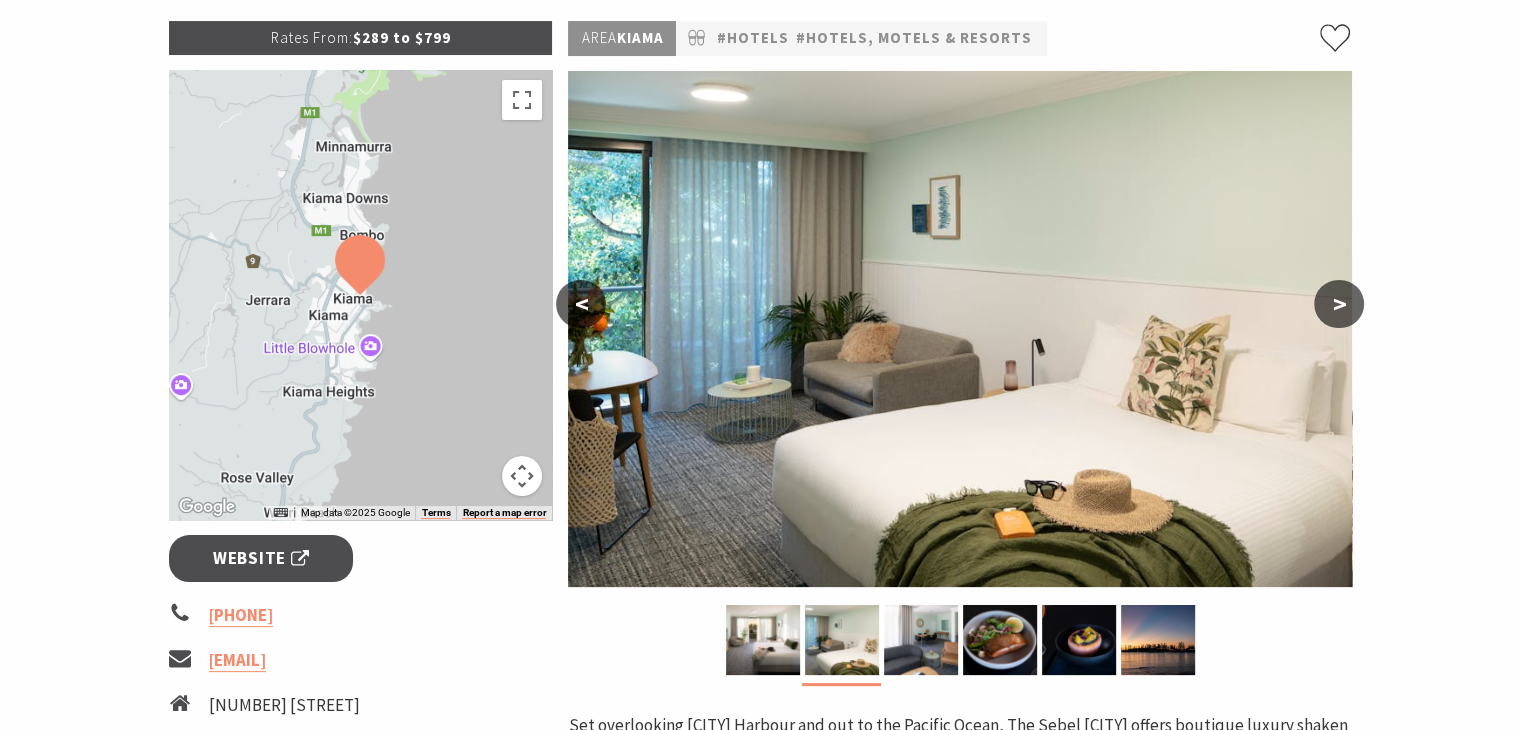 click on ">" at bounding box center [1339, 304] 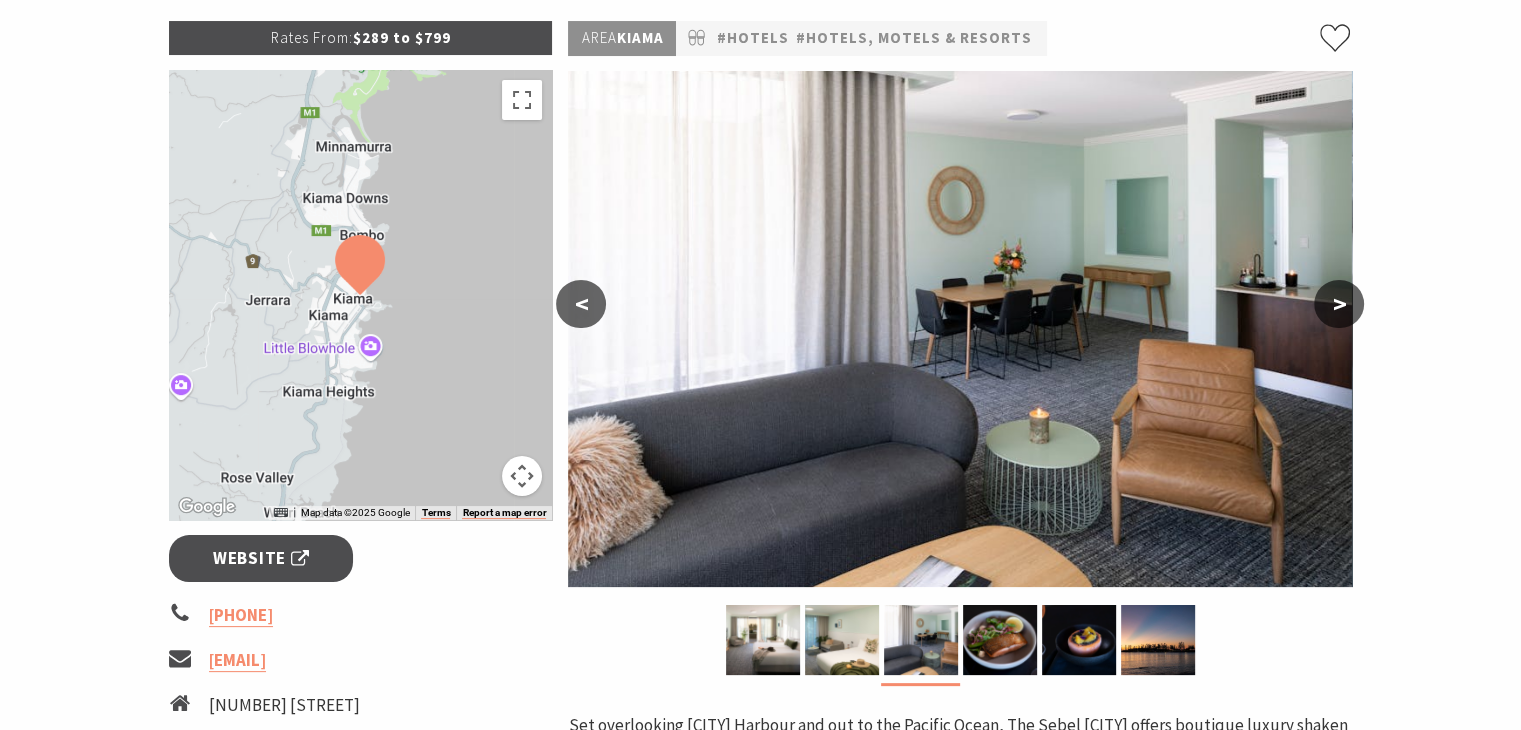 click on ">" at bounding box center [1339, 304] 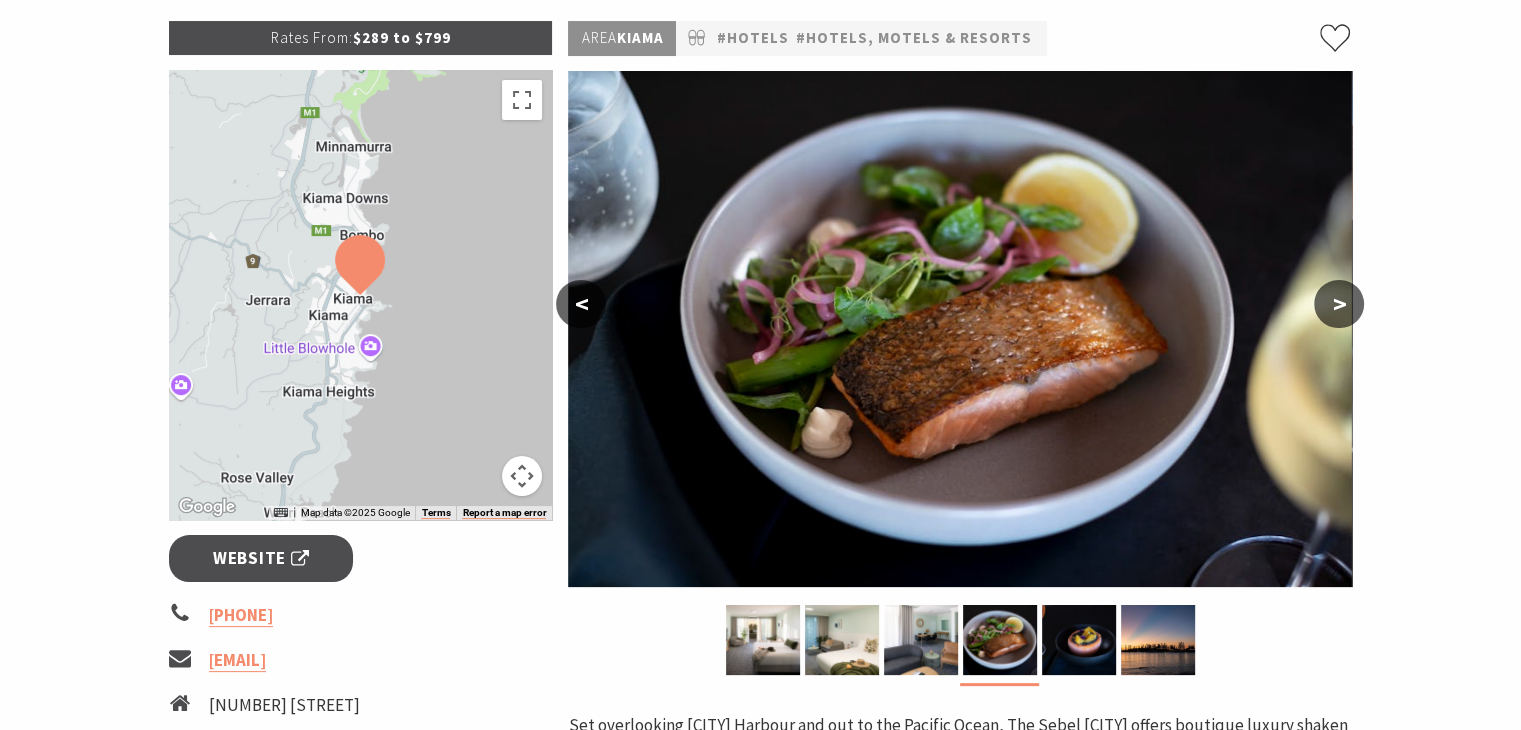click on ">" at bounding box center [1339, 304] 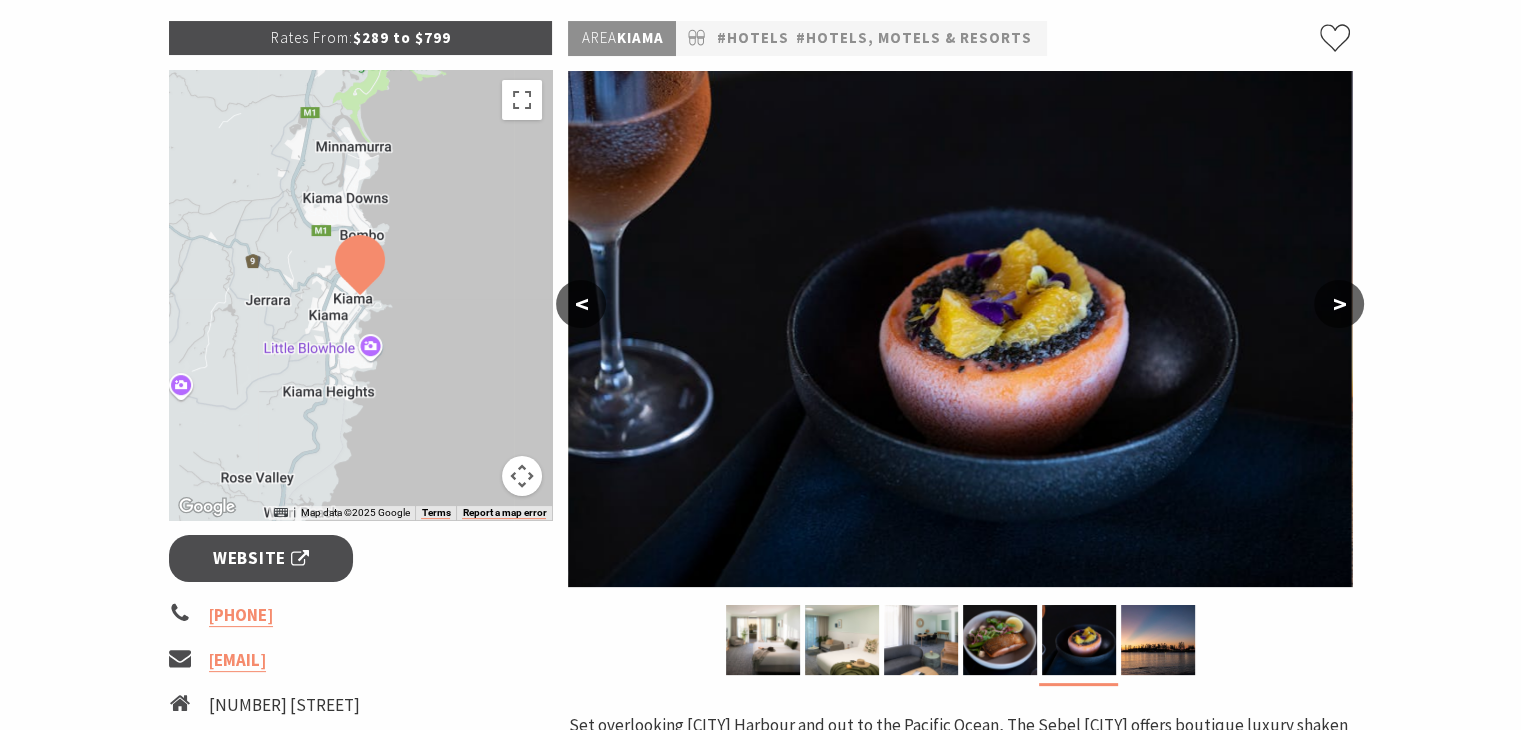 click on ">" at bounding box center (1339, 304) 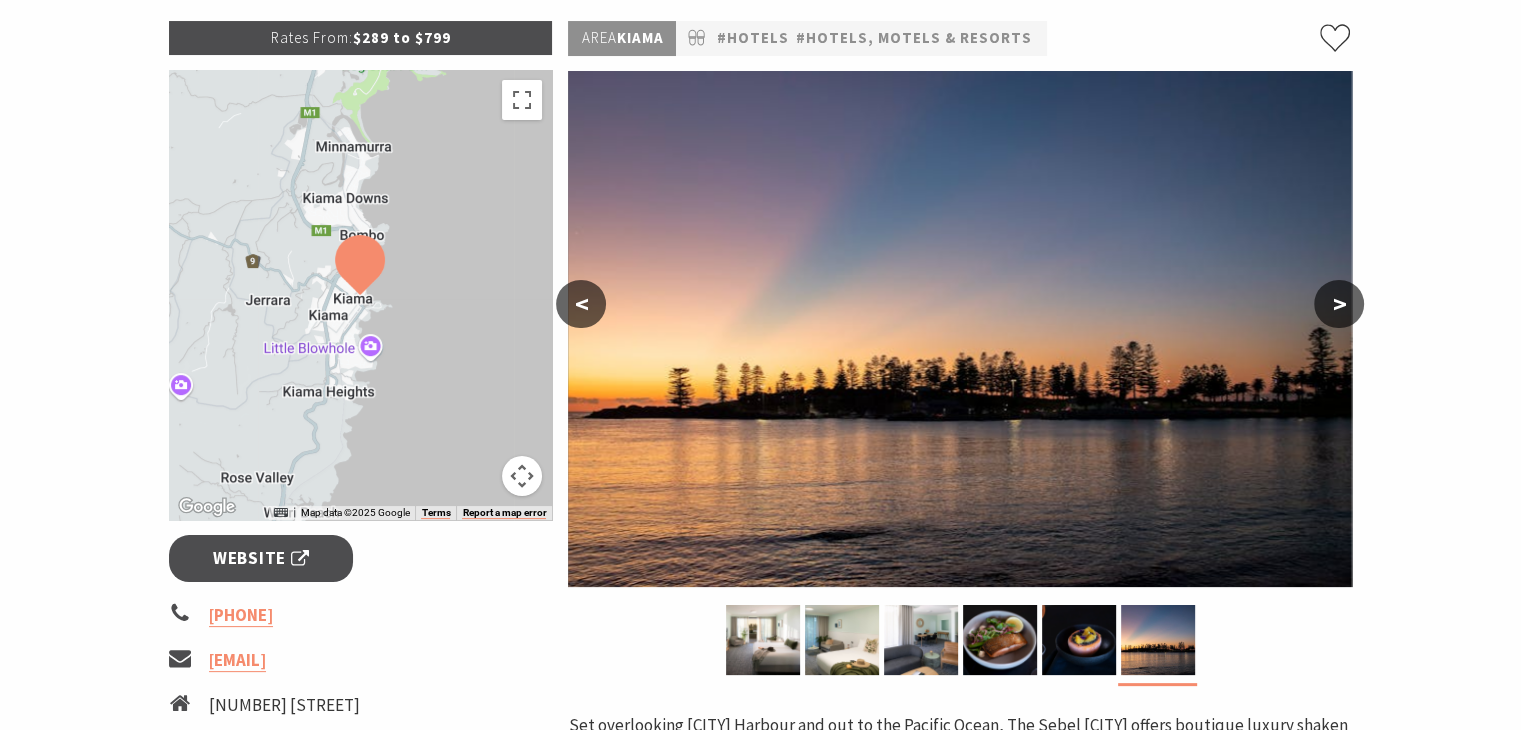 click on ">" at bounding box center [1339, 304] 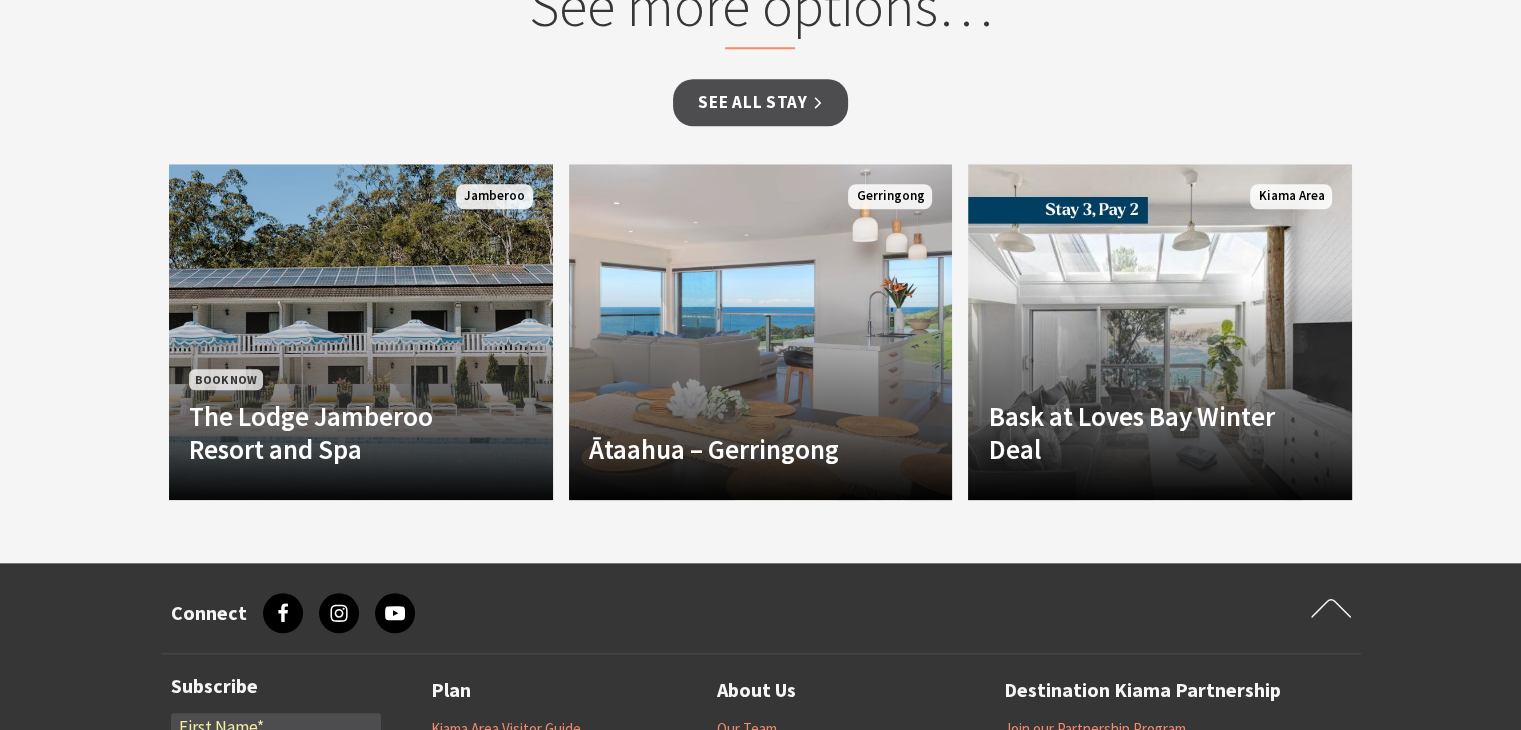 scroll, scrollTop: 1900, scrollLeft: 0, axis: vertical 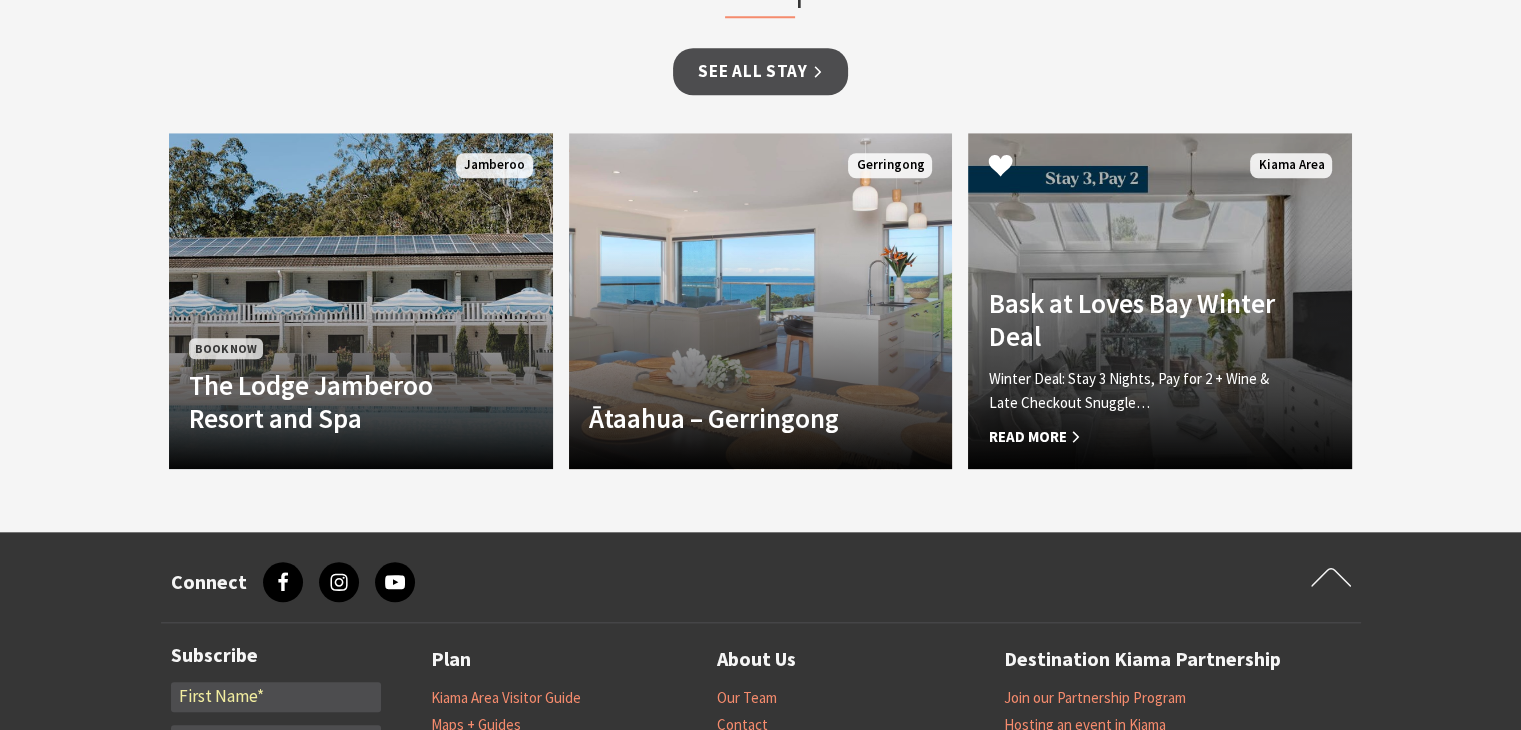 click on "Bask at Loves Bay Winter Deal" at bounding box center [1131, 319] 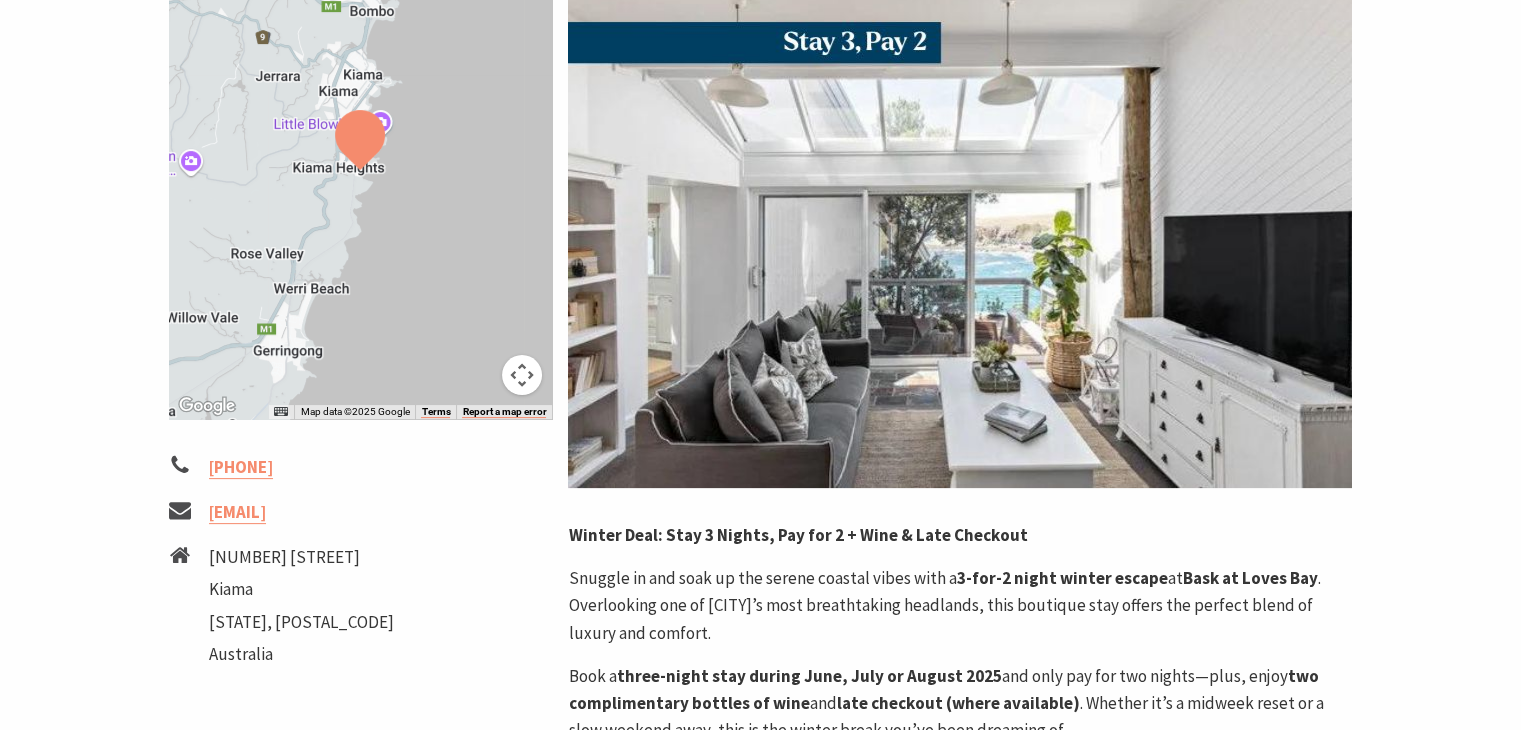 scroll, scrollTop: 400, scrollLeft: 0, axis: vertical 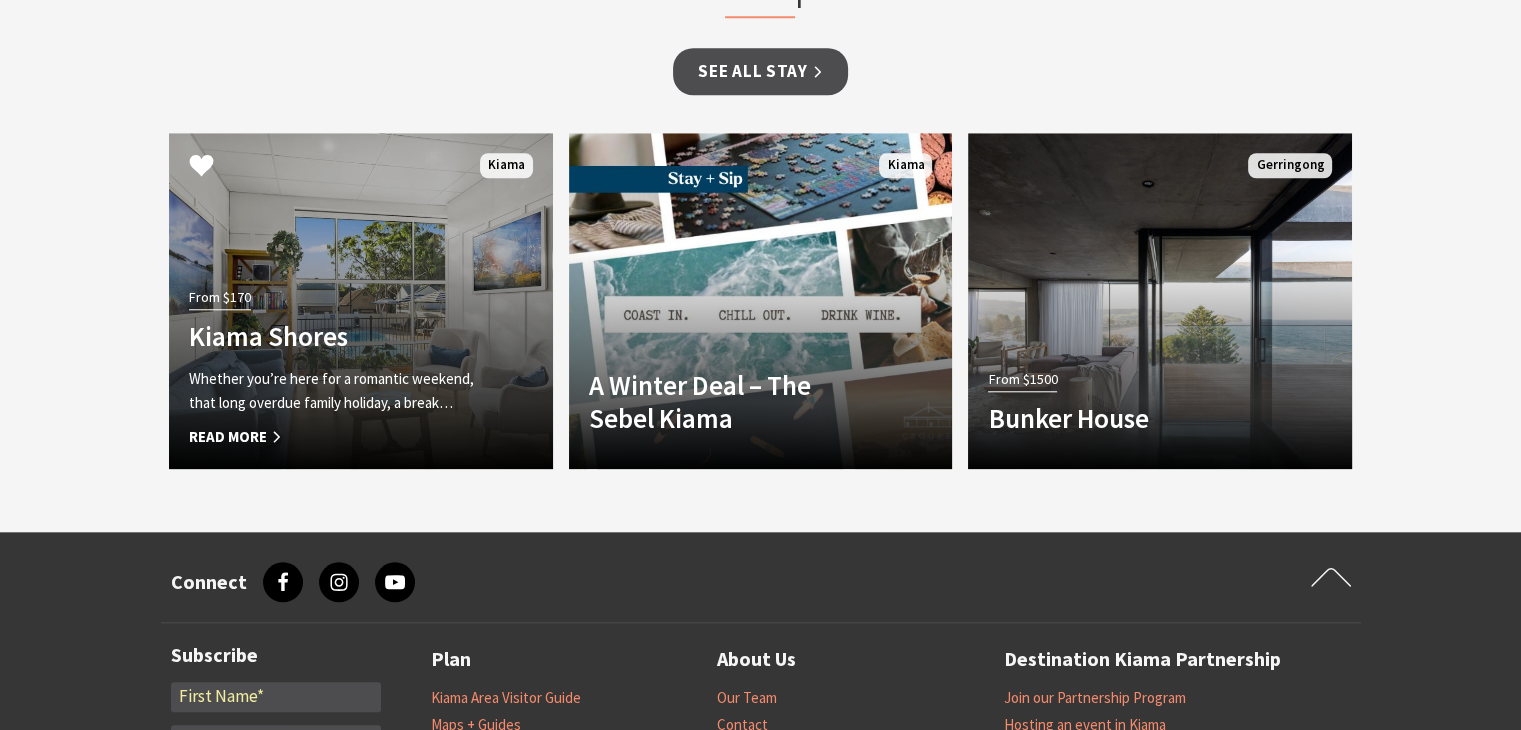 click on "From $170
Kiama Shores
Whether you’re here for a romantic weekend, that long overdue family holiday, a break…
Read More" at bounding box center (332, 366) 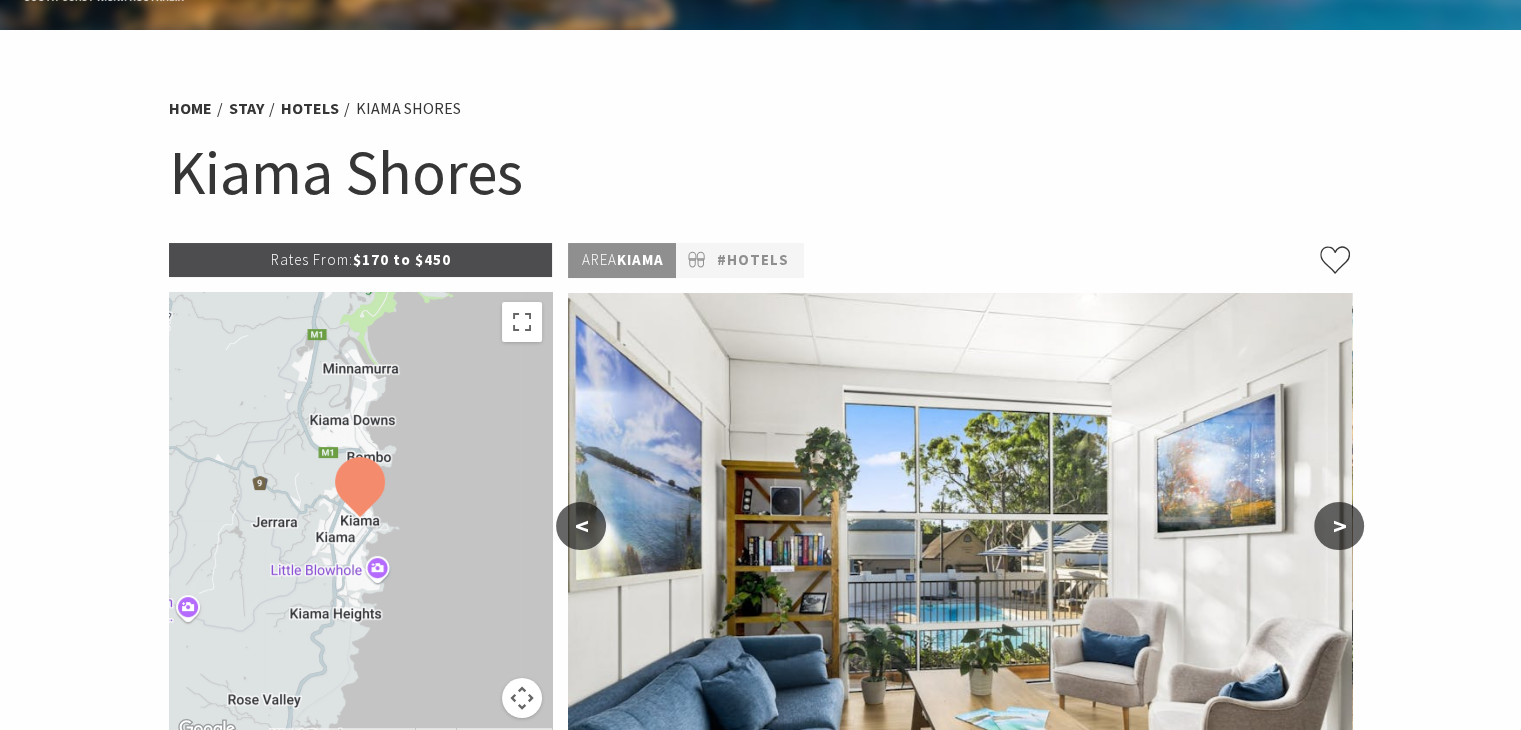 scroll, scrollTop: 400, scrollLeft: 0, axis: vertical 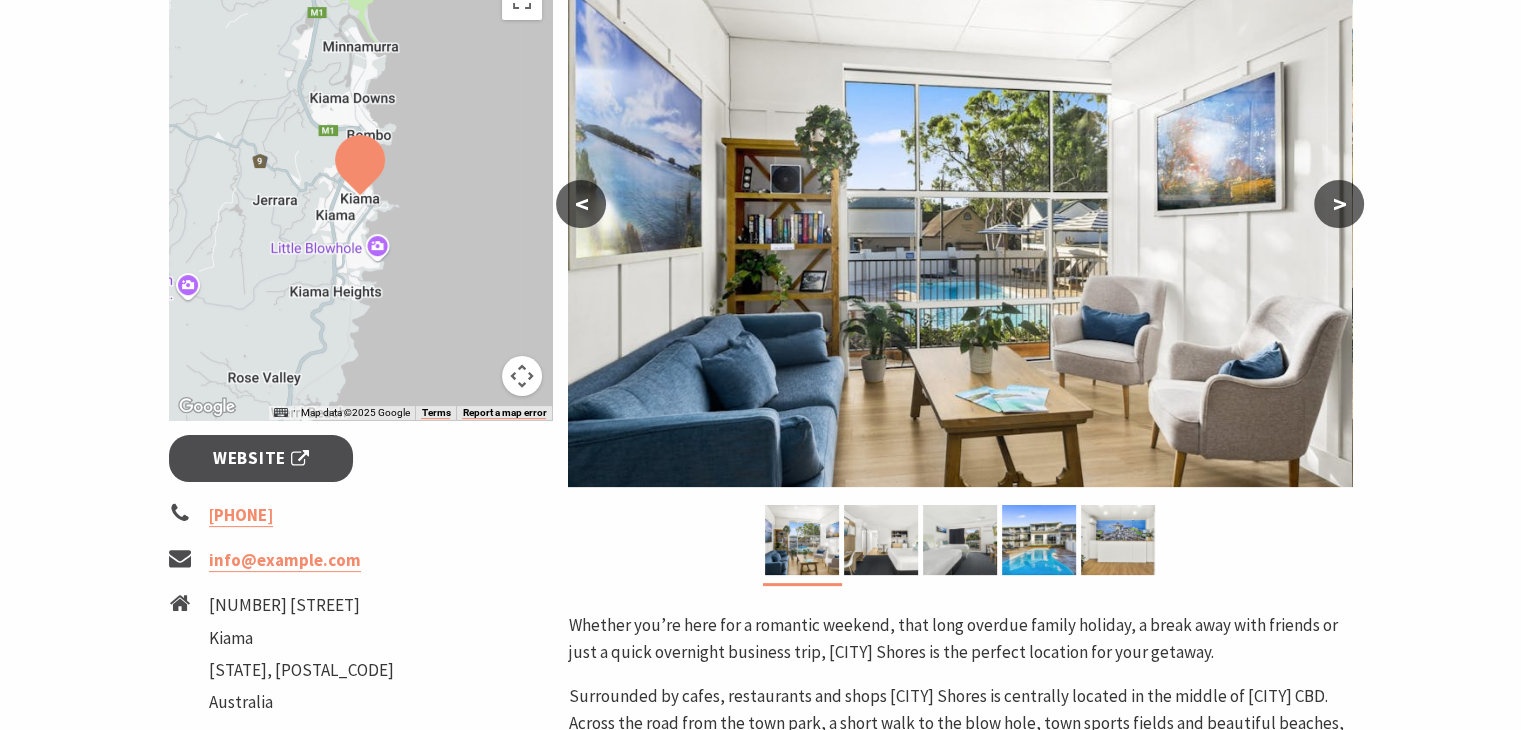 click on ">" at bounding box center (1339, 204) 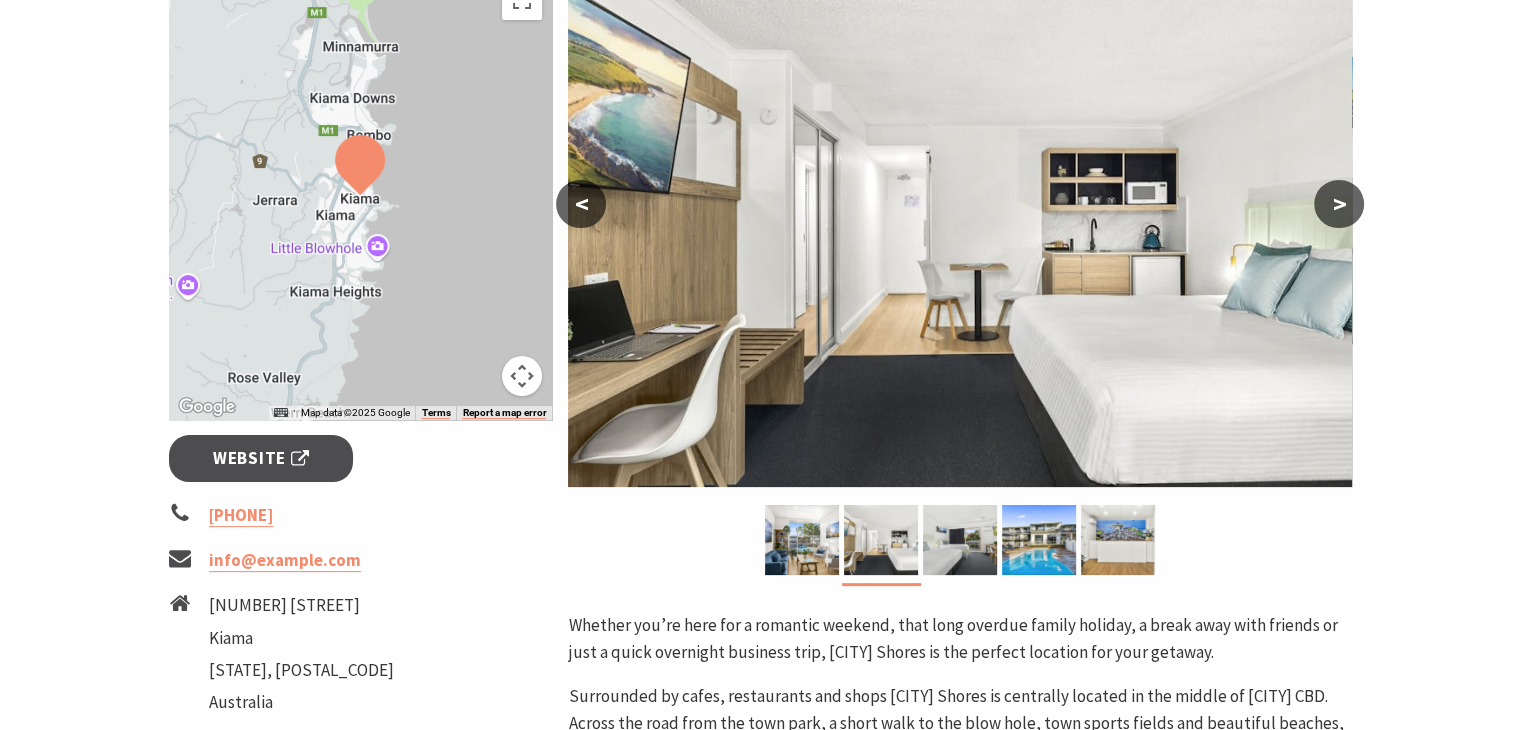 click on ">" at bounding box center [1339, 204] 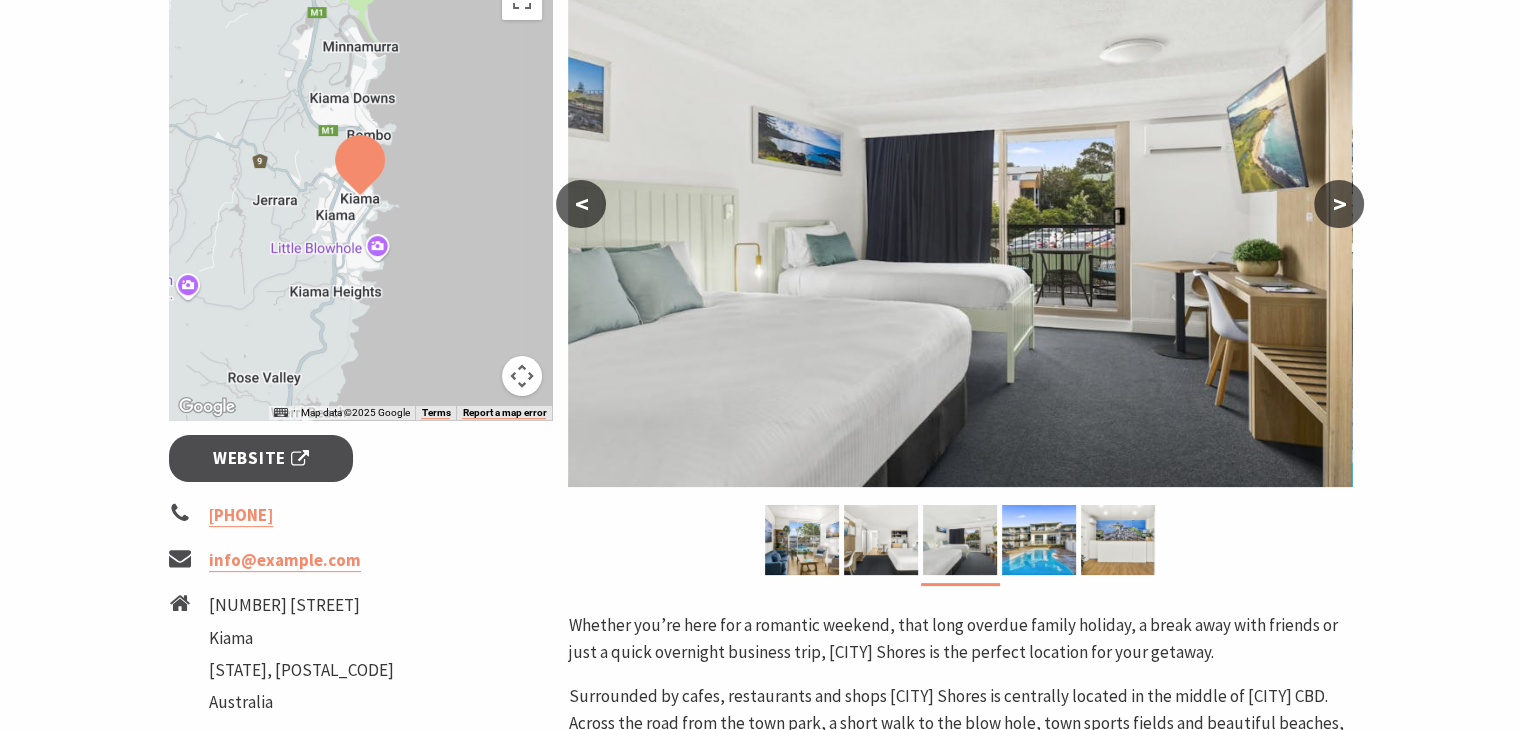click on ">" at bounding box center (1339, 204) 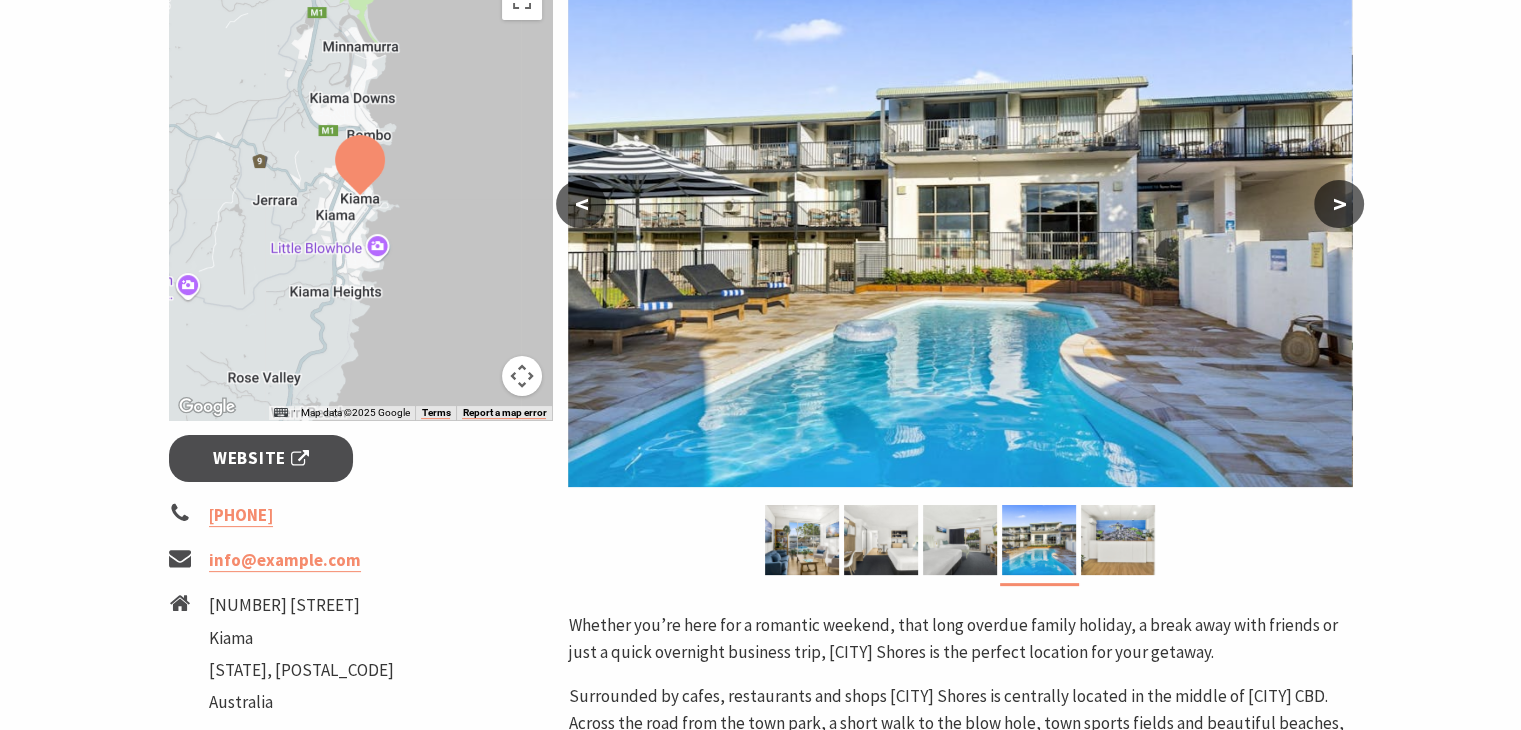 click on ">" at bounding box center (1339, 204) 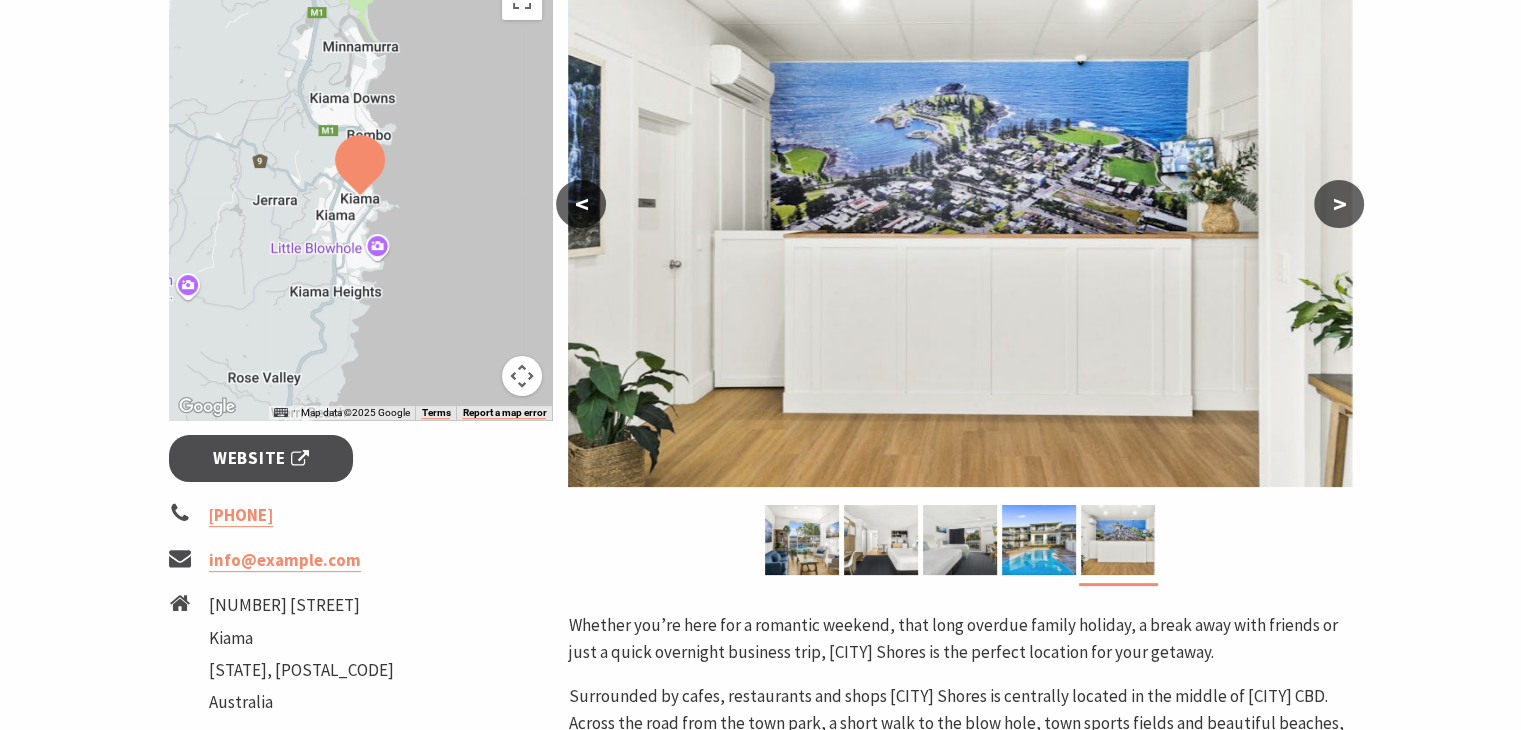 click on ">" at bounding box center (1339, 204) 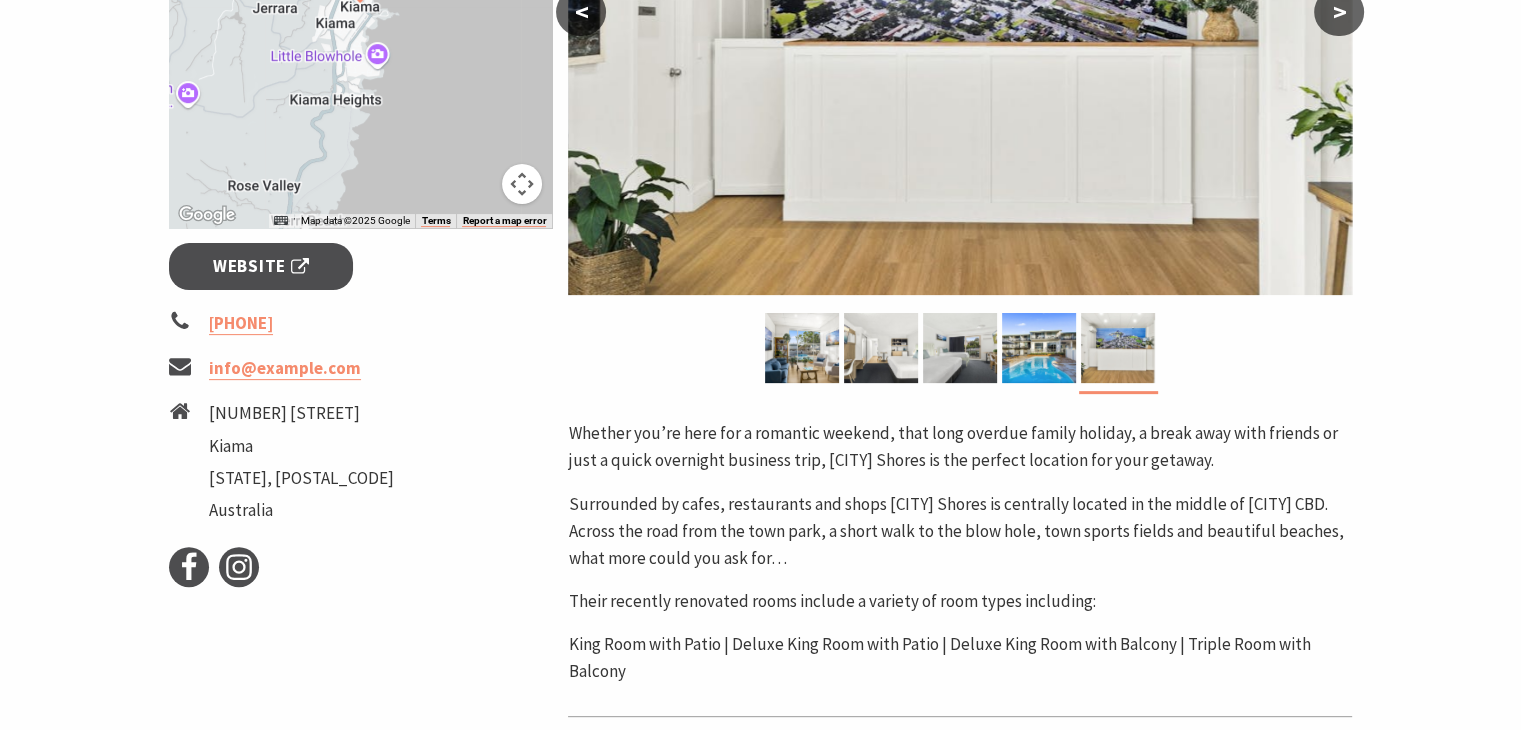 scroll, scrollTop: 600, scrollLeft: 0, axis: vertical 